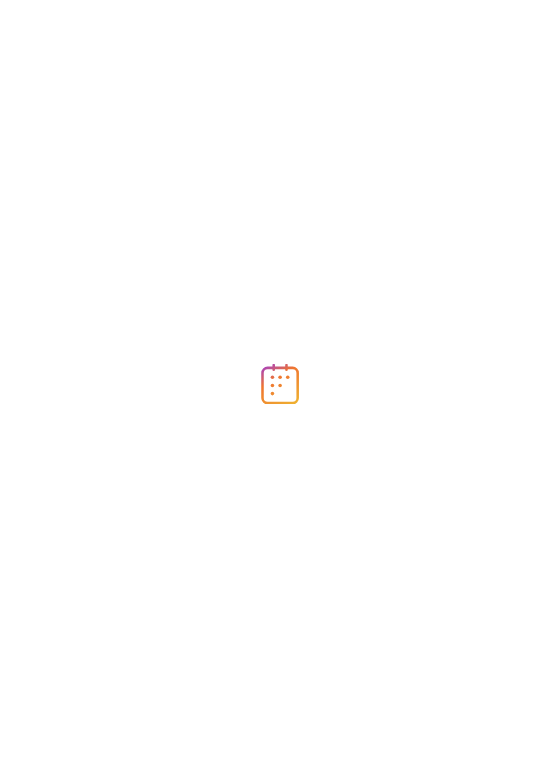 scroll, scrollTop: 0, scrollLeft: 0, axis: both 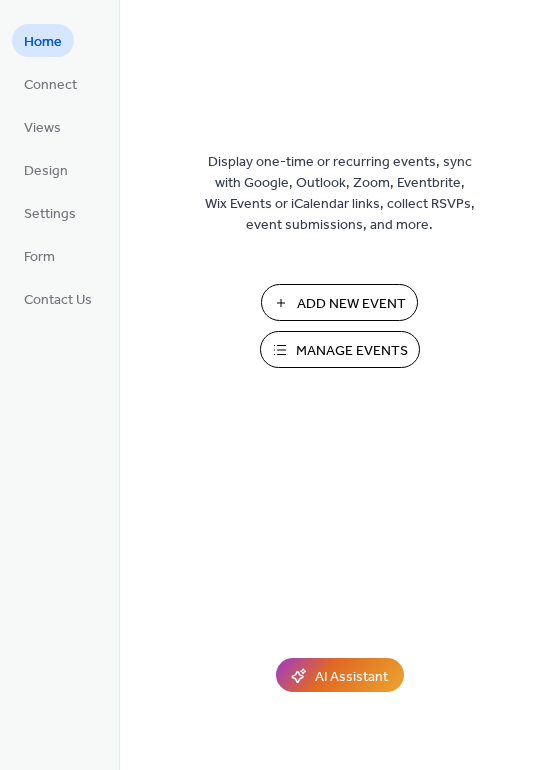 click on "Add New Event" at bounding box center [351, 304] 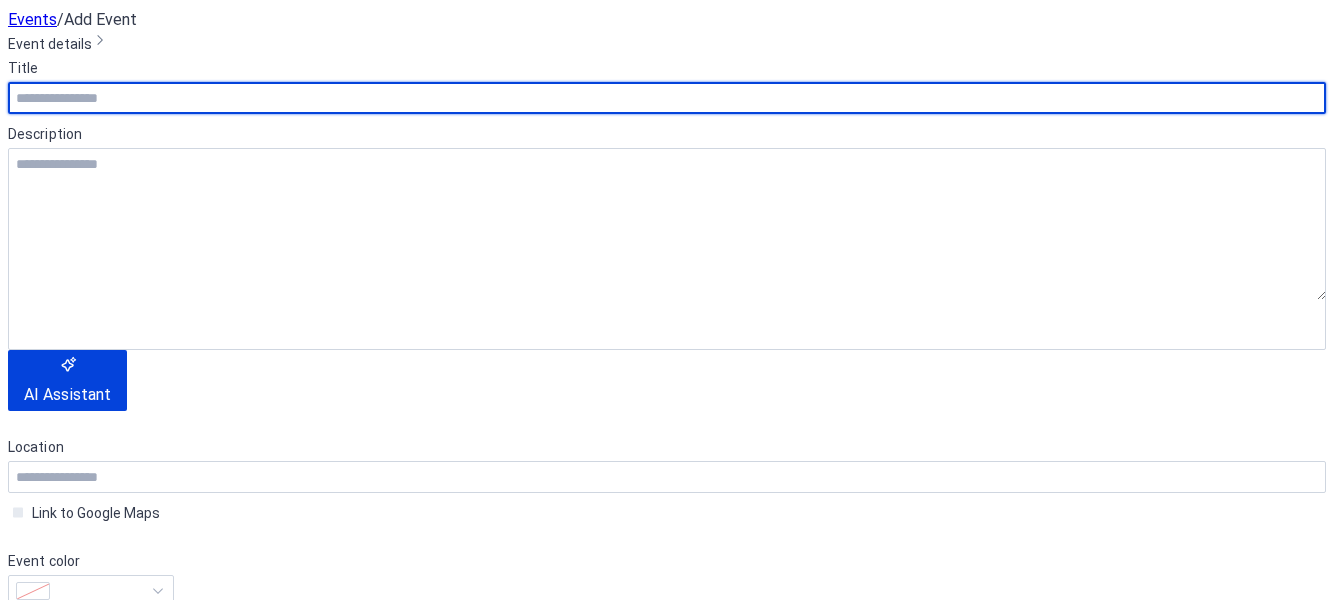 scroll, scrollTop: 0, scrollLeft: 0, axis: both 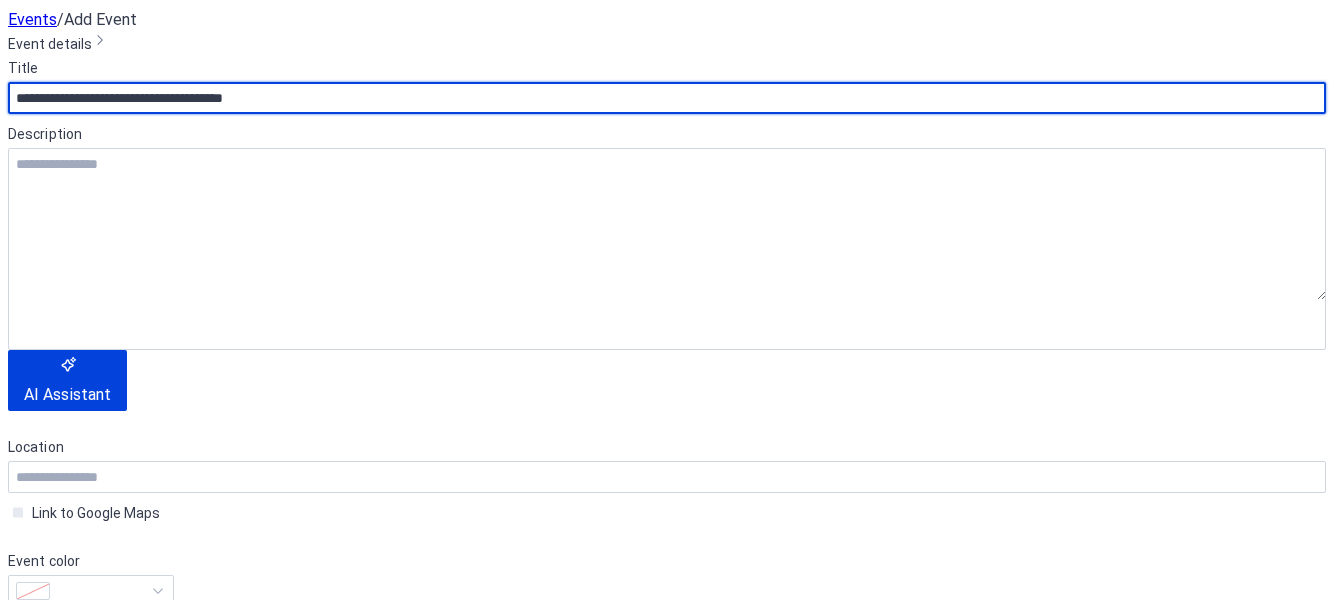type on "**********" 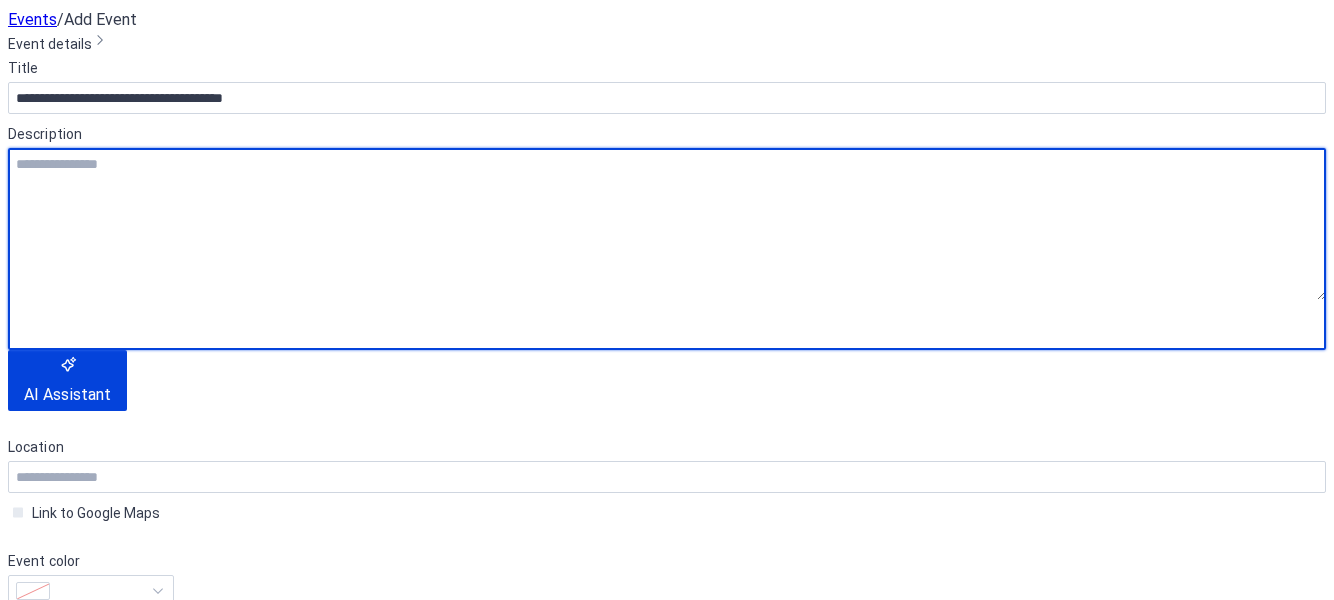 paste on "**********" 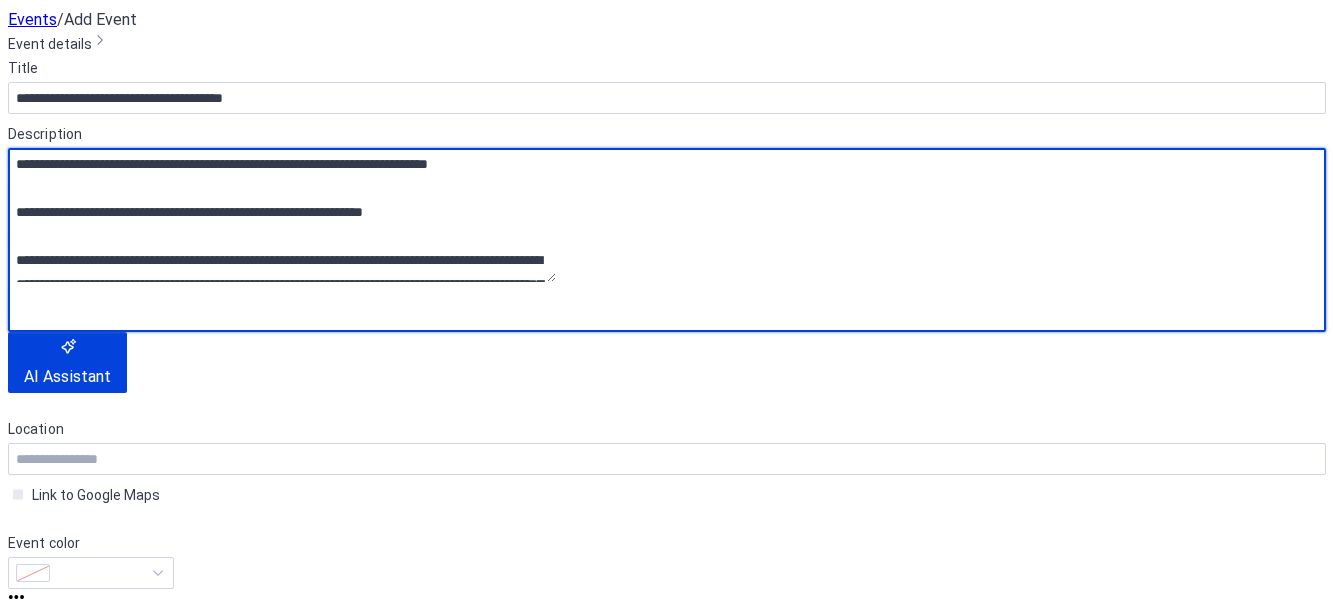 scroll, scrollTop: 0, scrollLeft: 0, axis: both 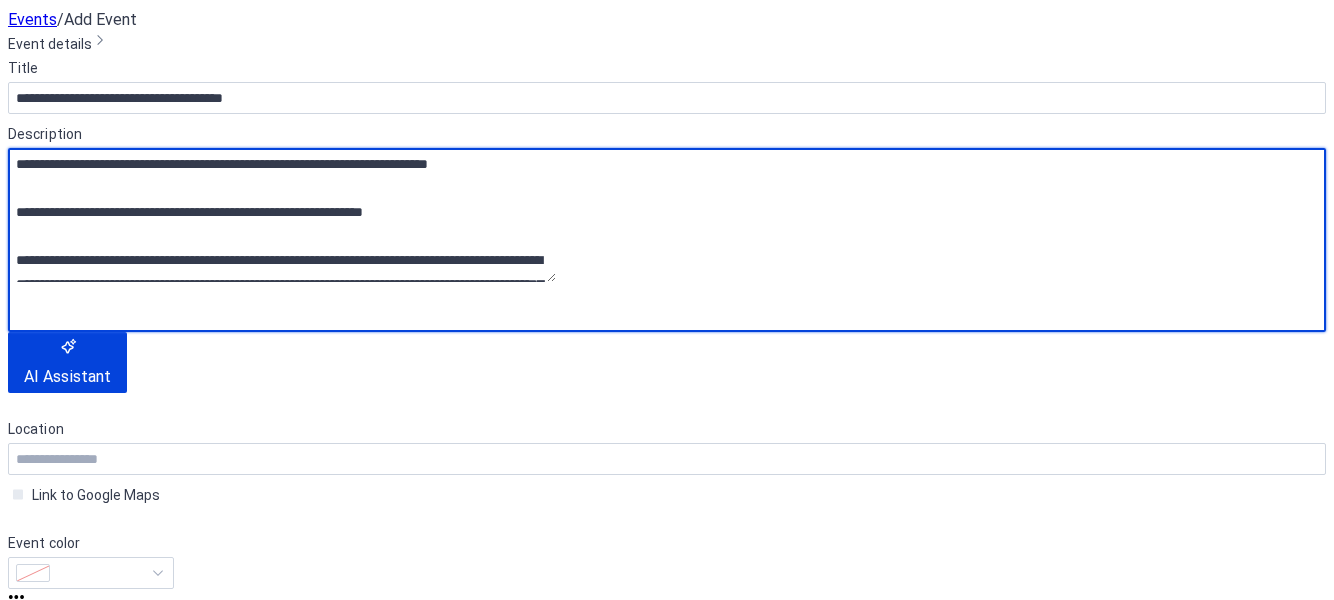 click on "**********" at bounding box center (282, 215) 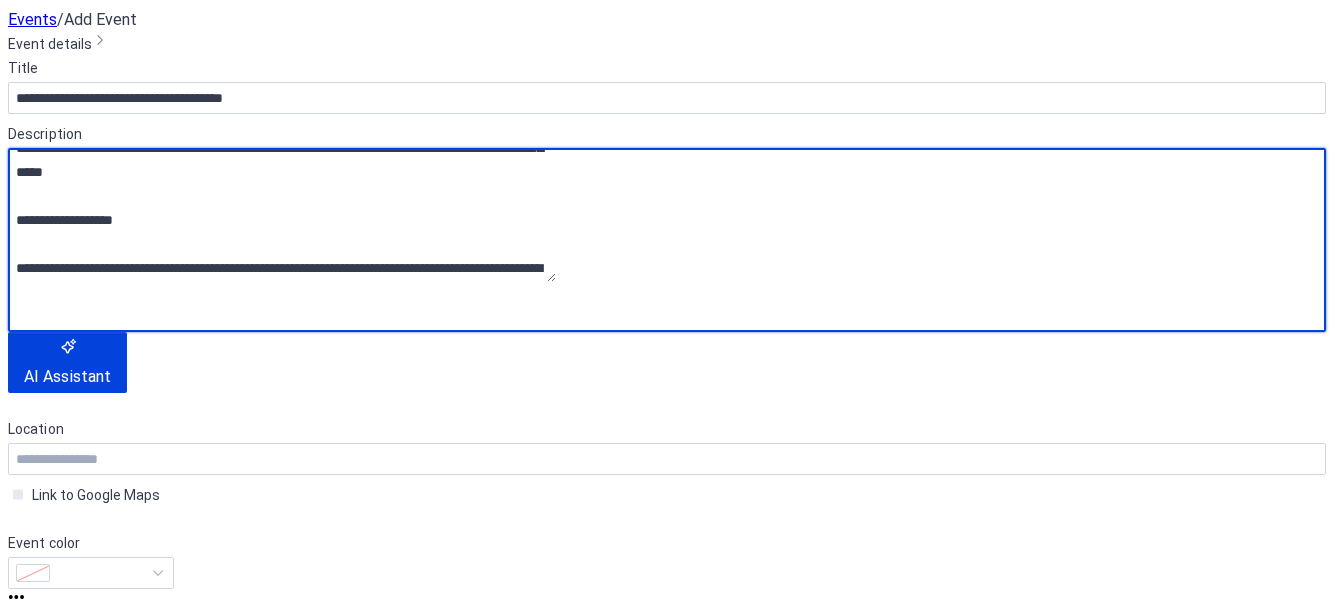 scroll, scrollTop: 209, scrollLeft: 0, axis: vertical 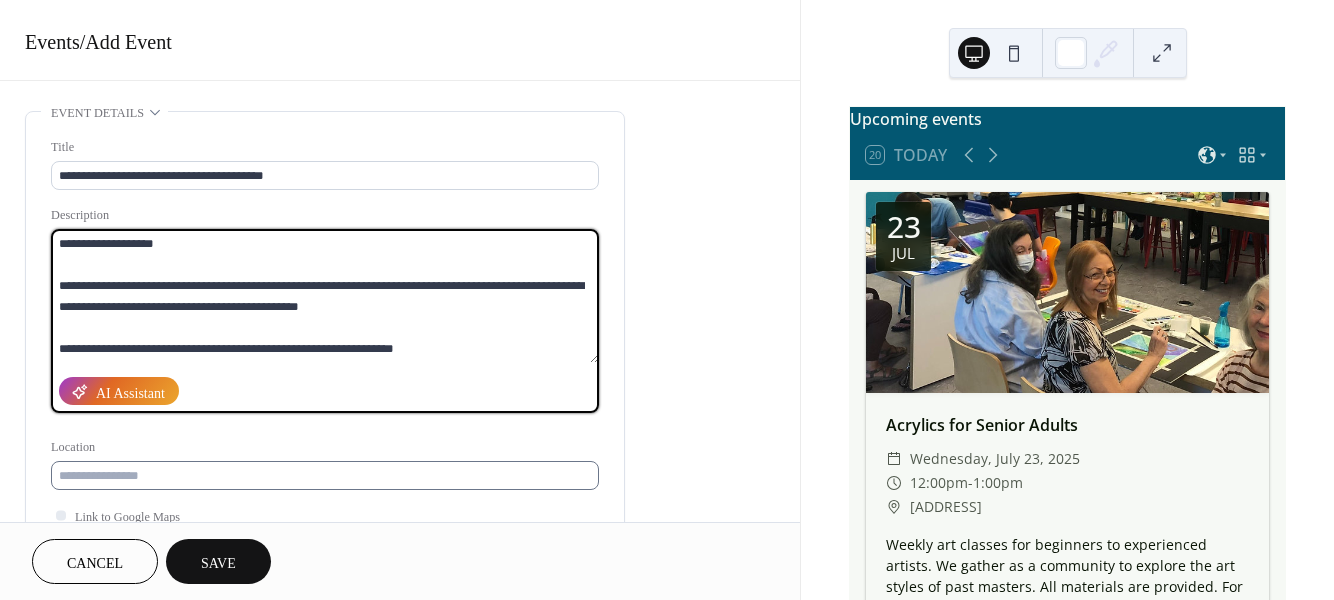 type on "**********" 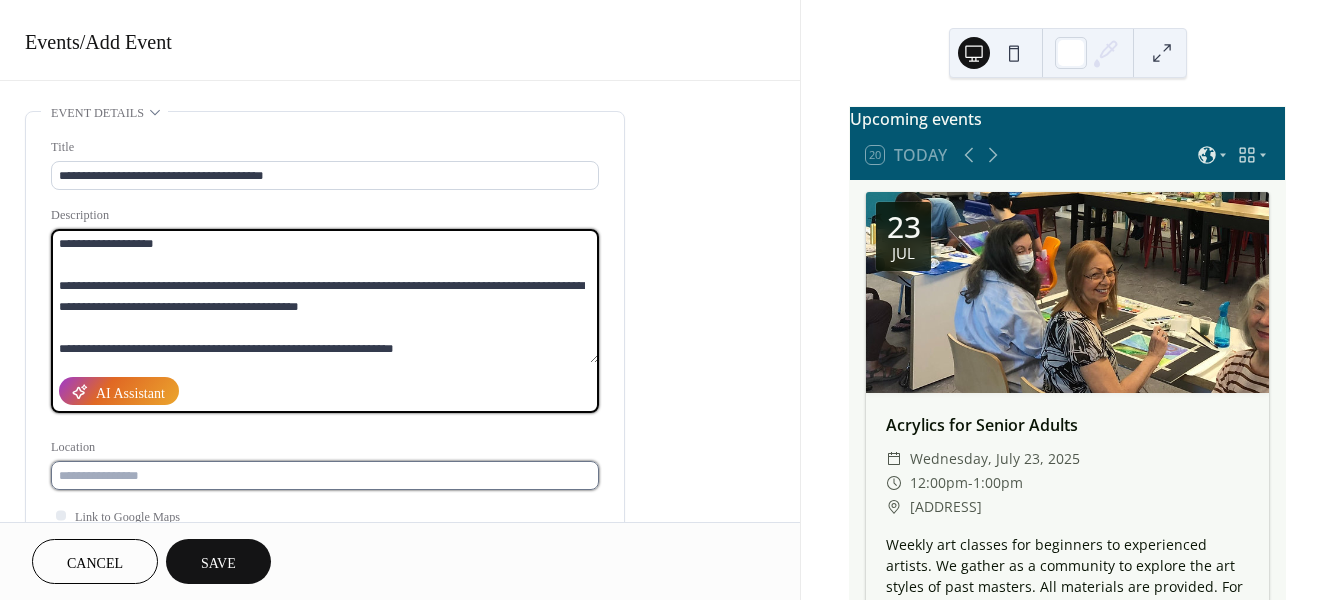 click at bounding box center [325, 475] 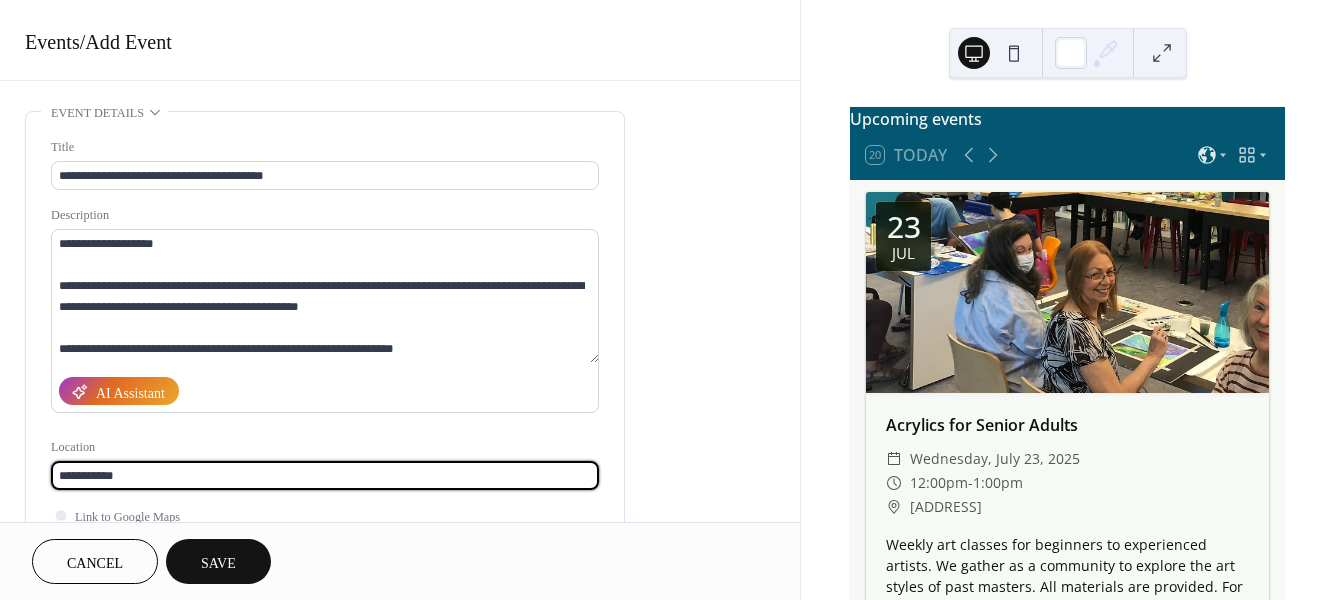 scroll, scrollTop: 1, scrollLeft: 0, axis: vertical 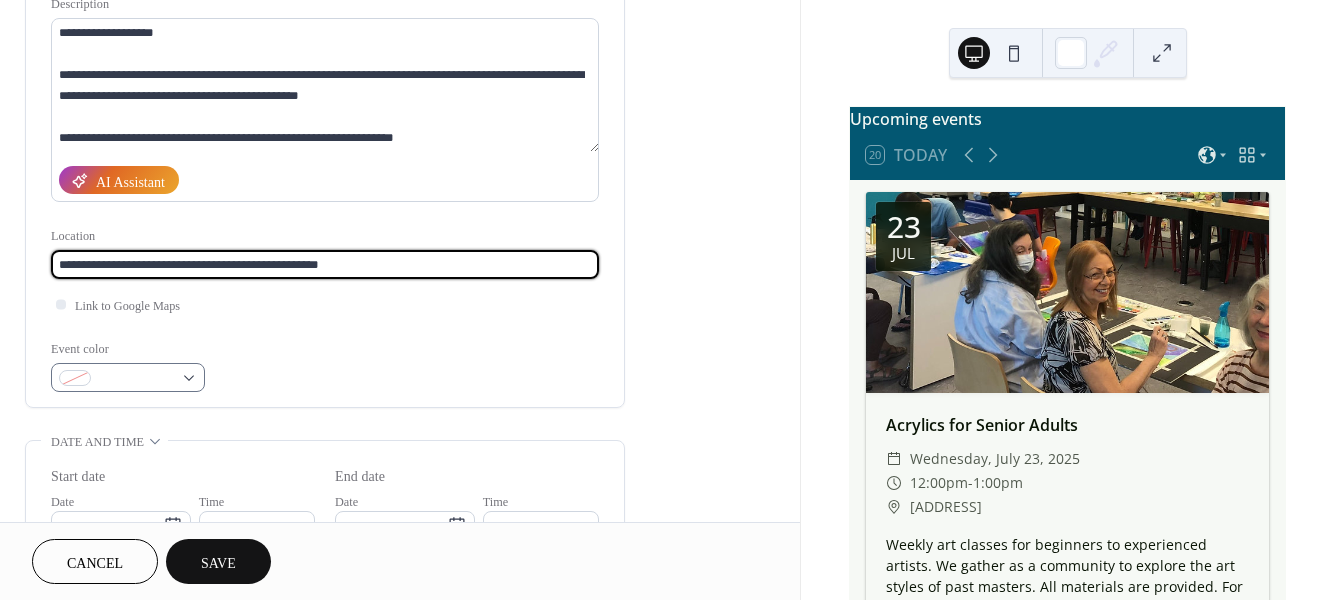 type on "**********" 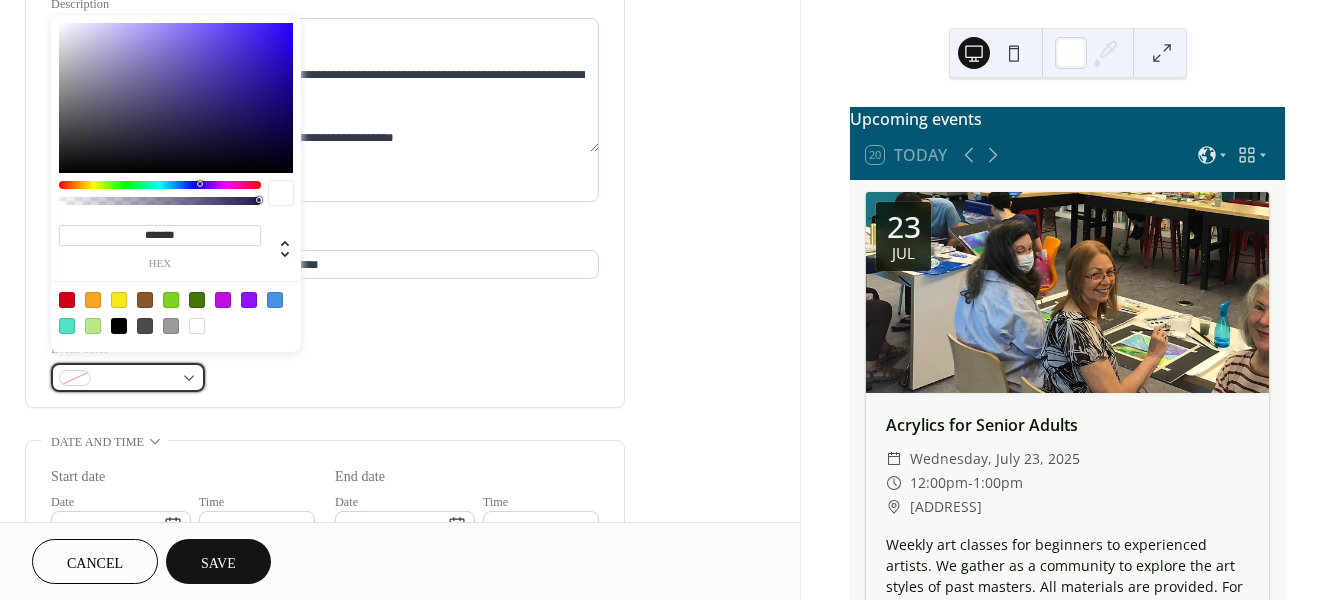 scroll, scrollTop: 0, scrollLeft: 0, axis: both 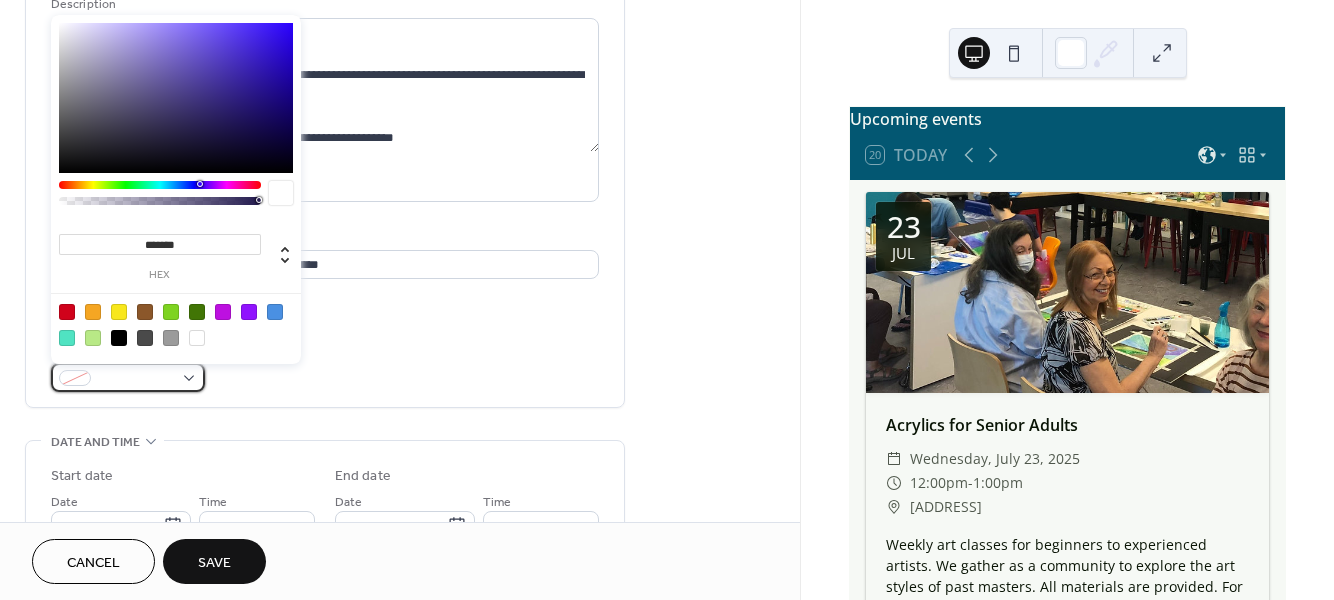 click at bounding box center (128, 377) 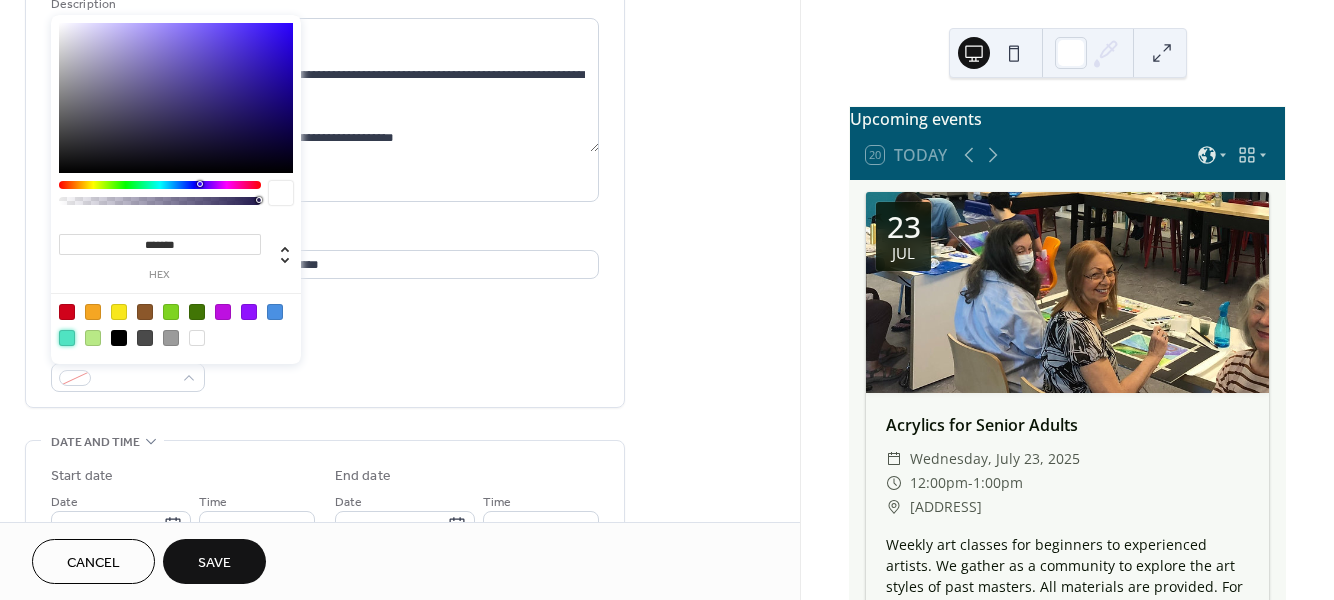 click at bounding box center [67, 338] 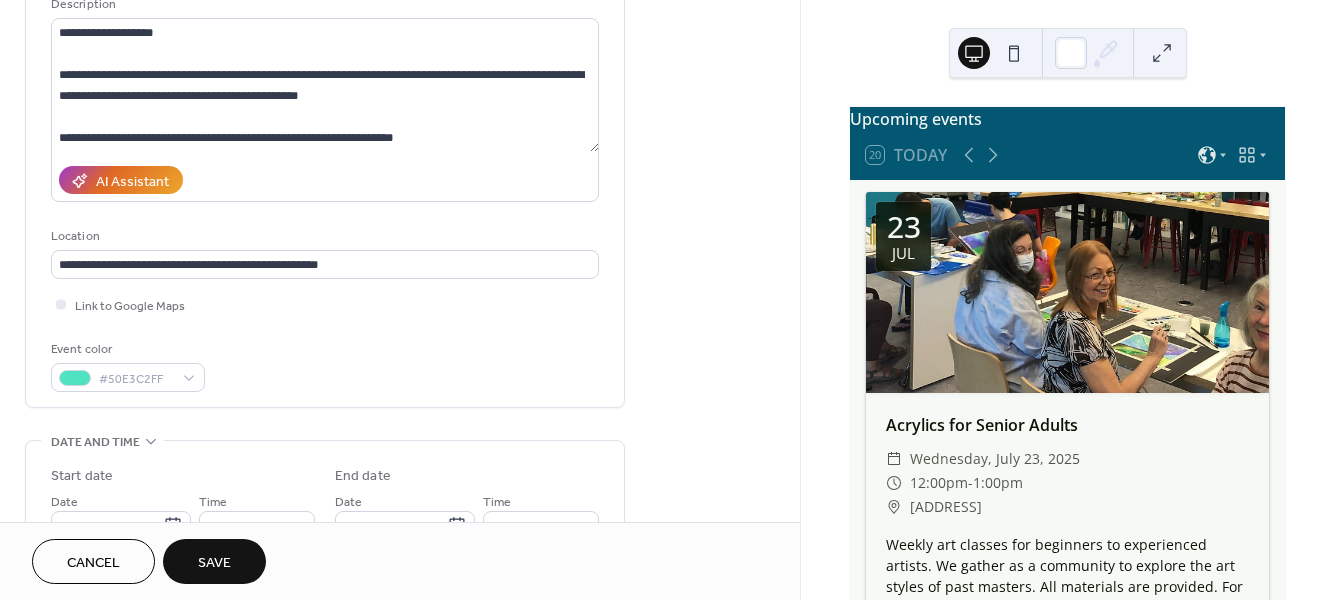 click on "Event color #50E3C2FF" at bounding box center [325, 365] 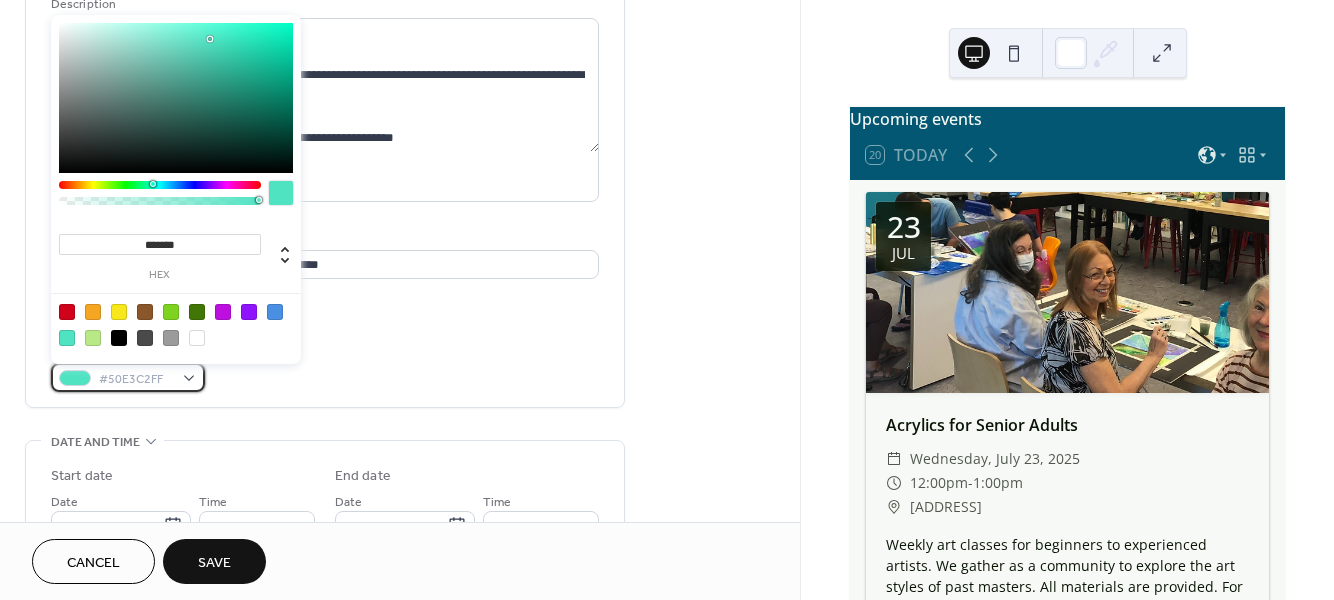 click on "#50E3C2FF" at bounding box center [128, 377] 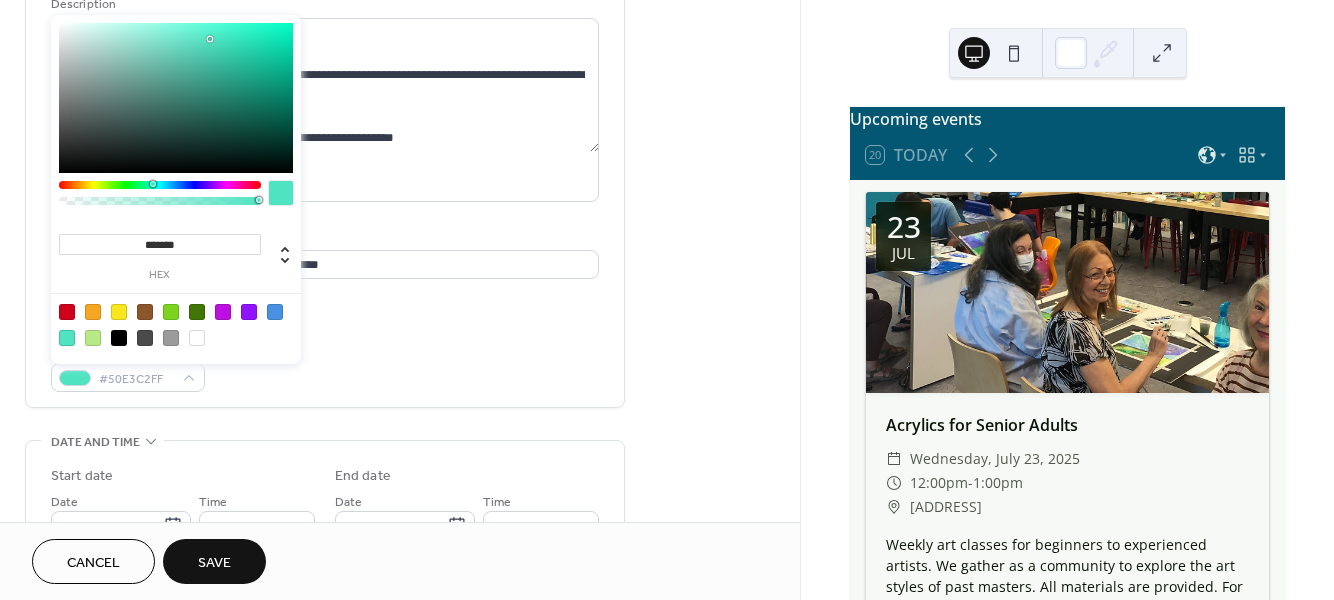 click at bounding box center (67, 312) 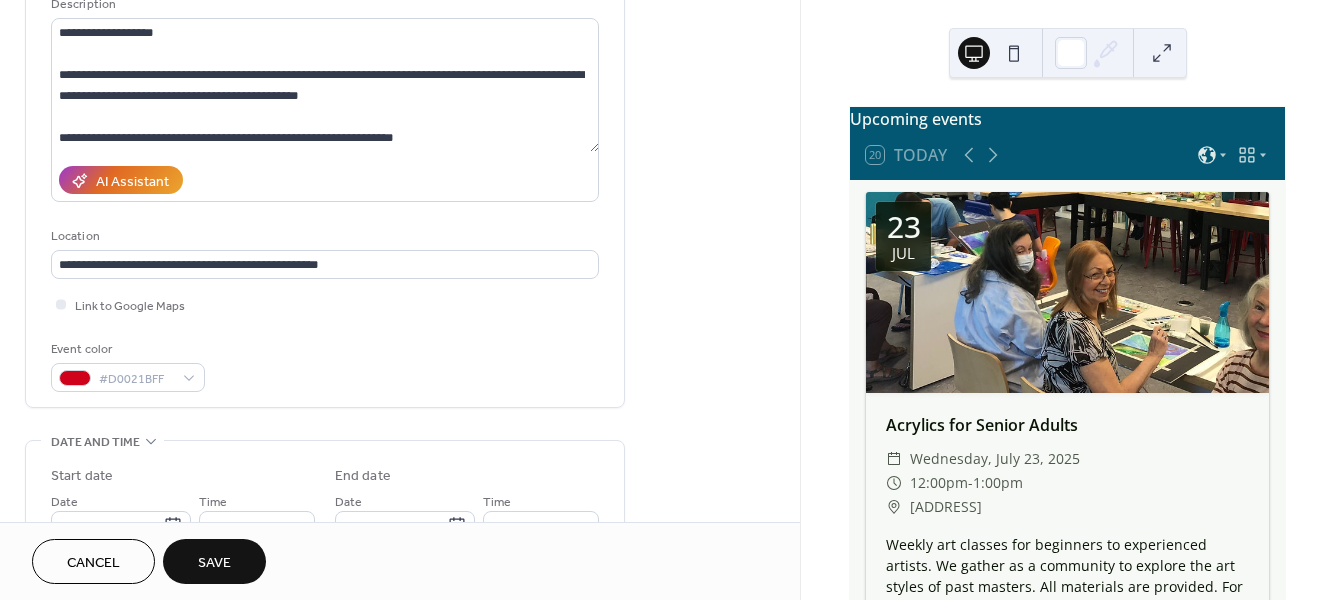 click on "Event color #D0021BFF" at bounding box center (325, 365) 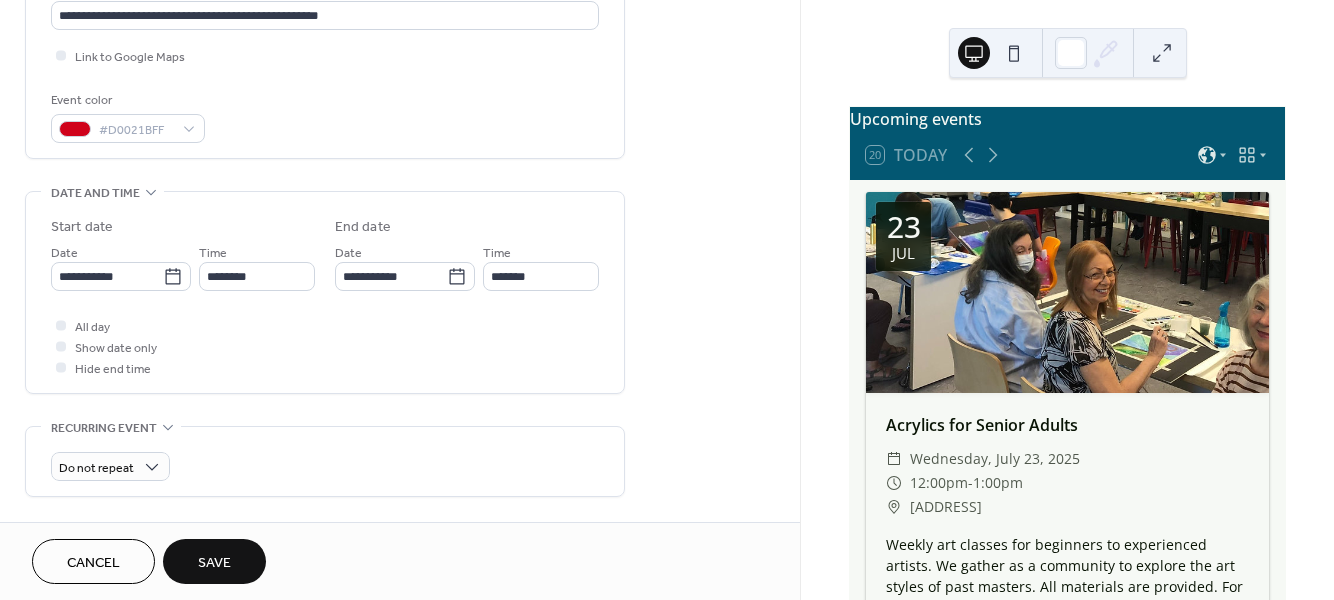 scroll, scrollTop: 464, scrollLeft: 0, axis: vertical 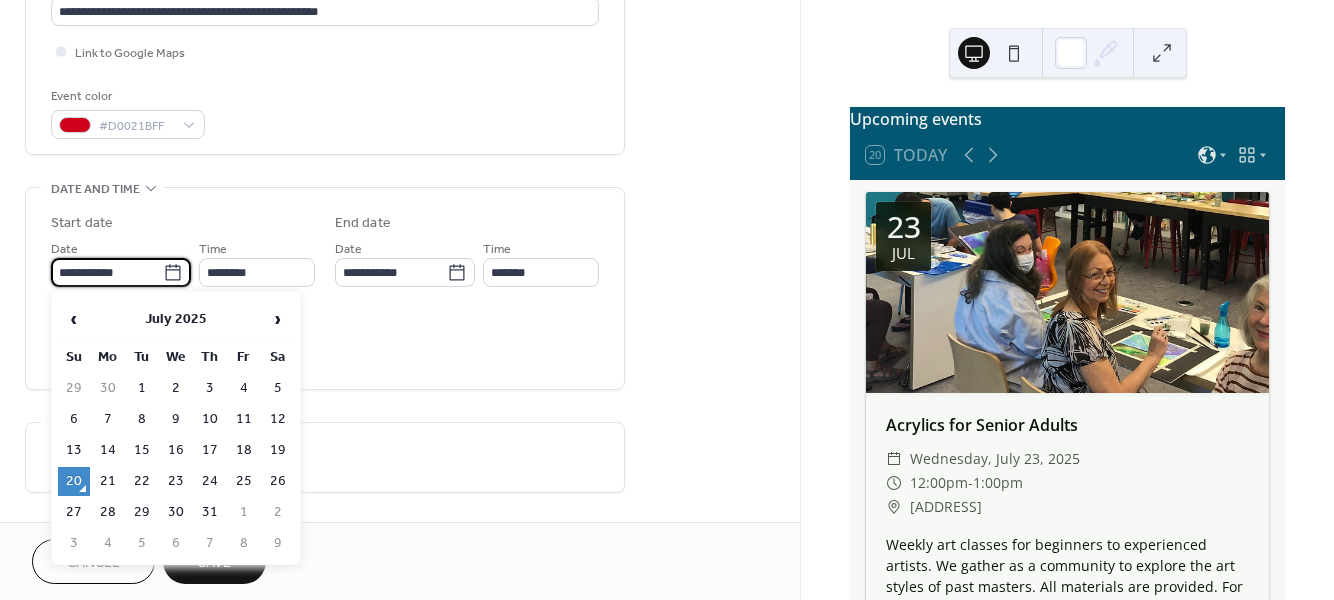 click on "**********" at bounding box center (107, 272) 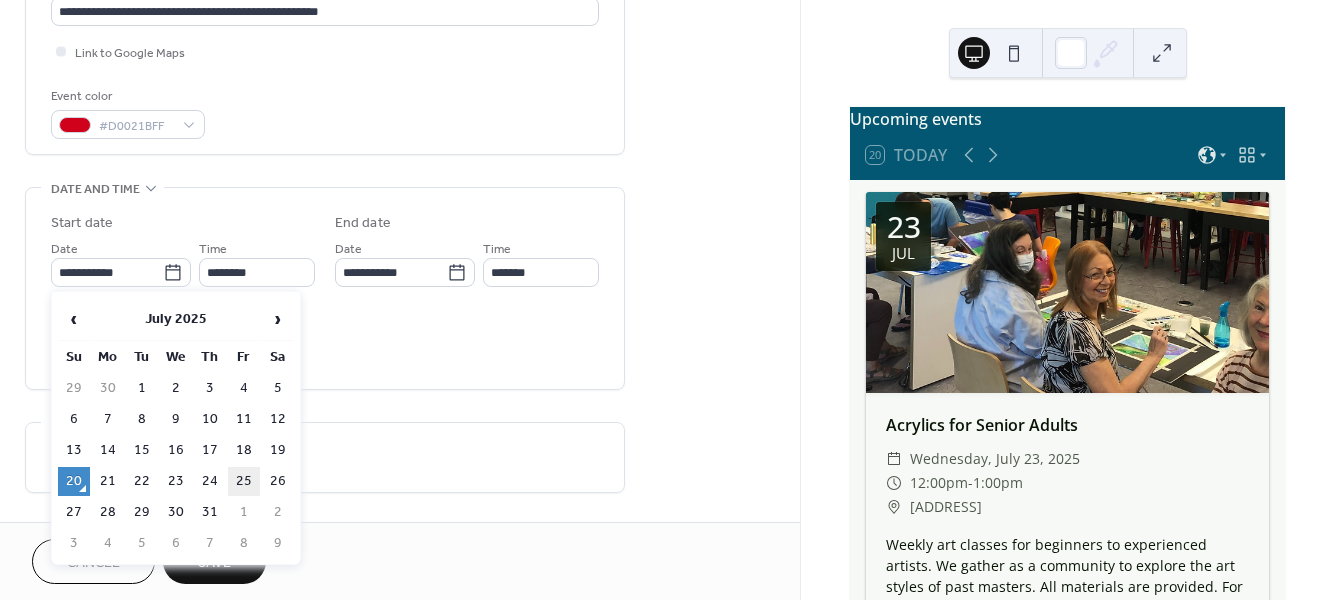 click on "25" at bounding box center (244, 481) 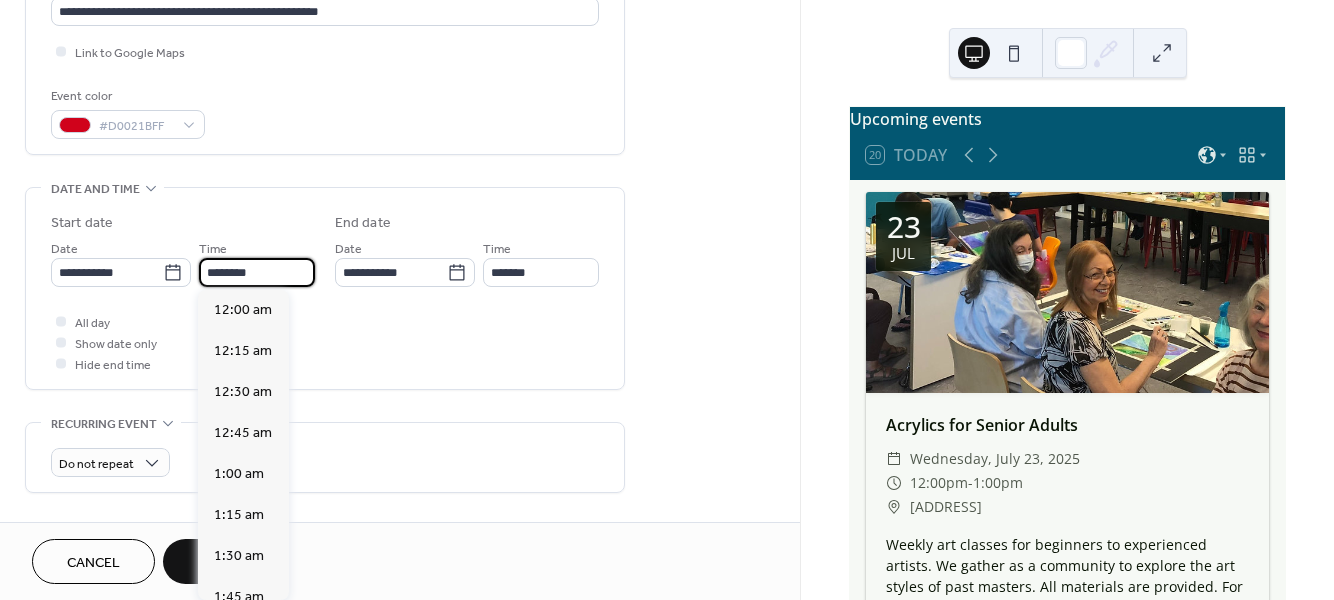 click on "********" at bounding box center [257, 272] 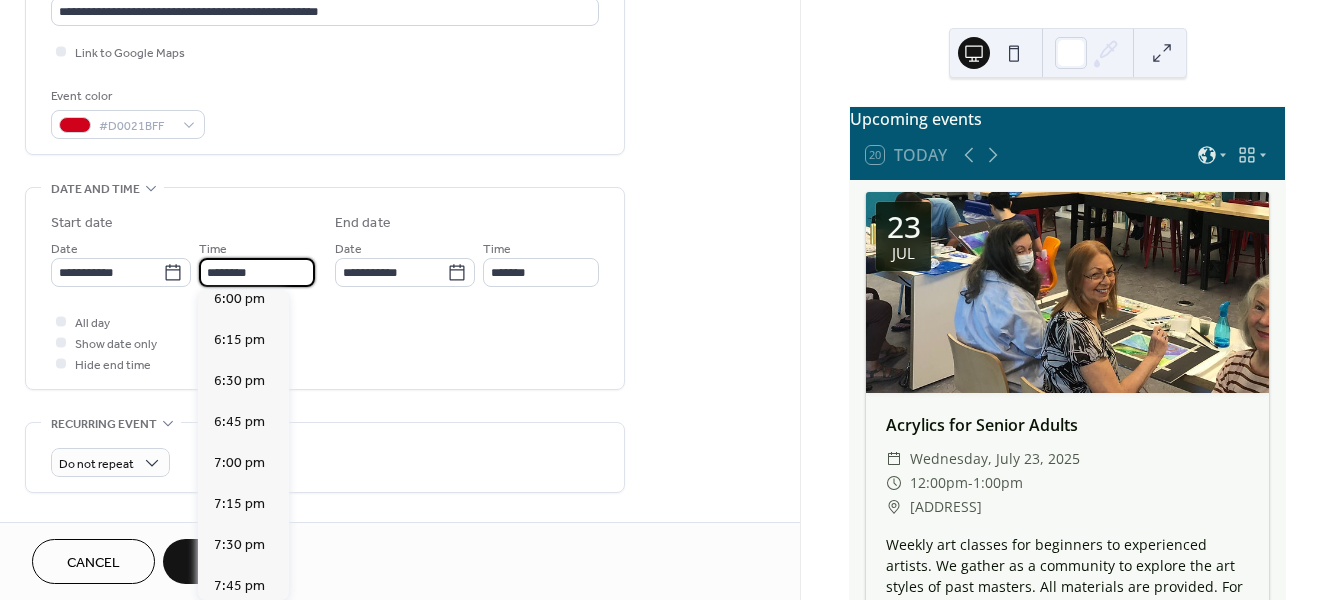 scroll, scrollTop: 2972, scrollLeft: 0, axis: vertical 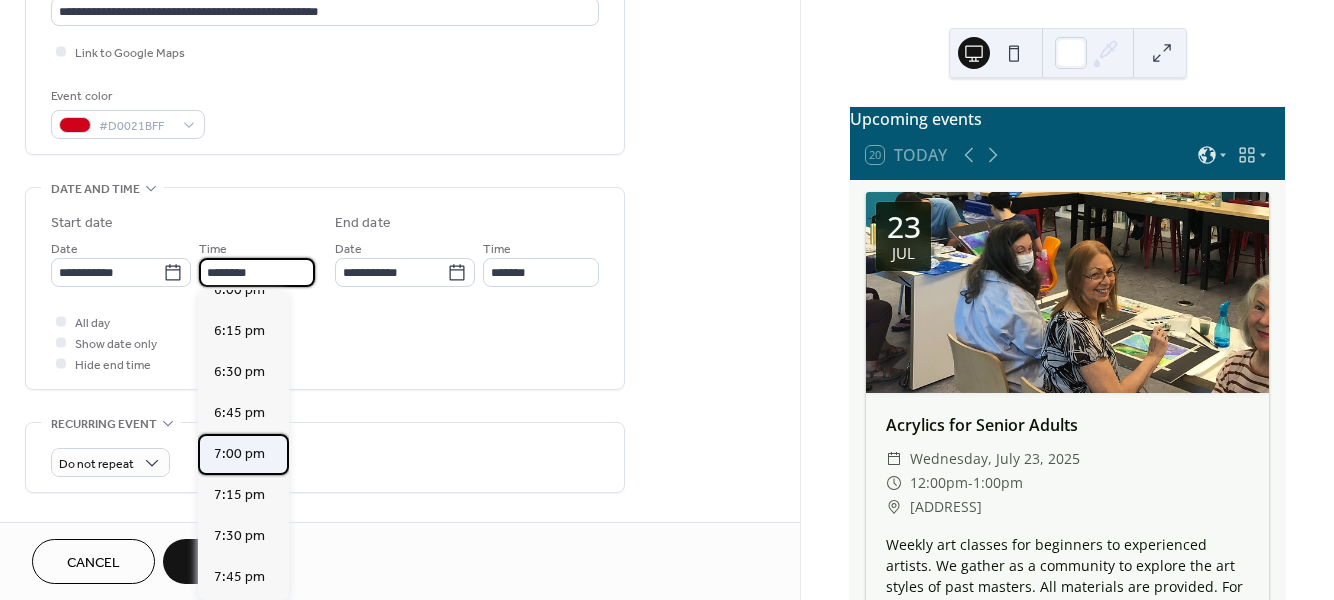 click on "7:00 pm" at bounding box center (239, 454) 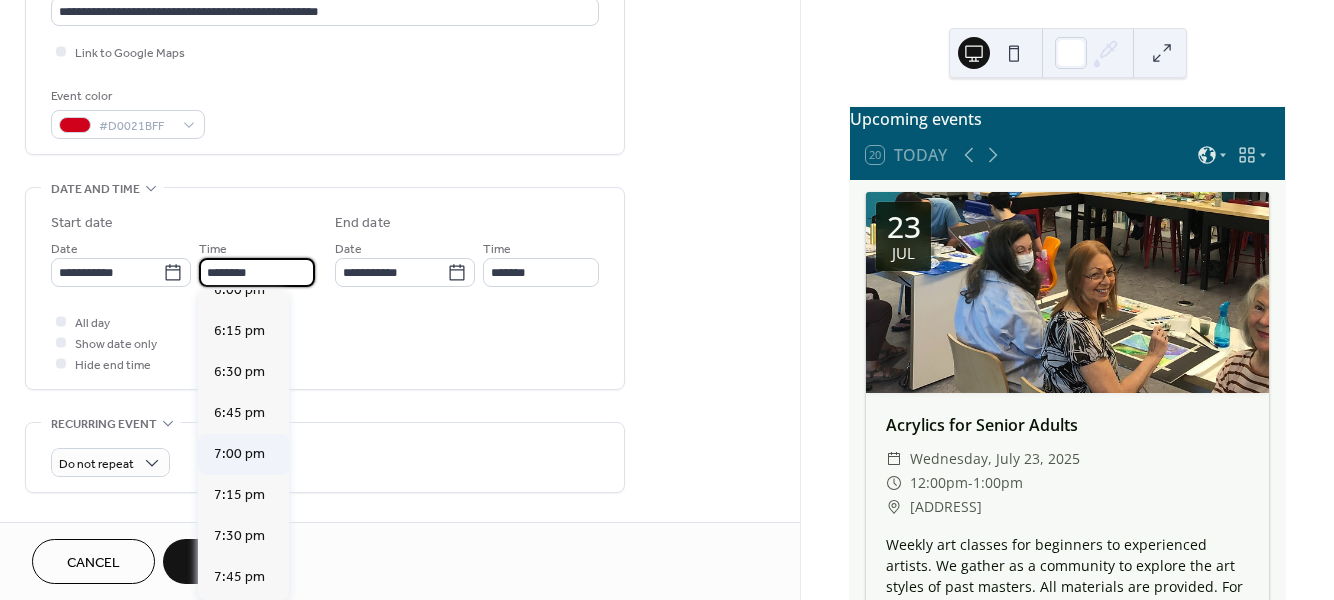 type on "*******" 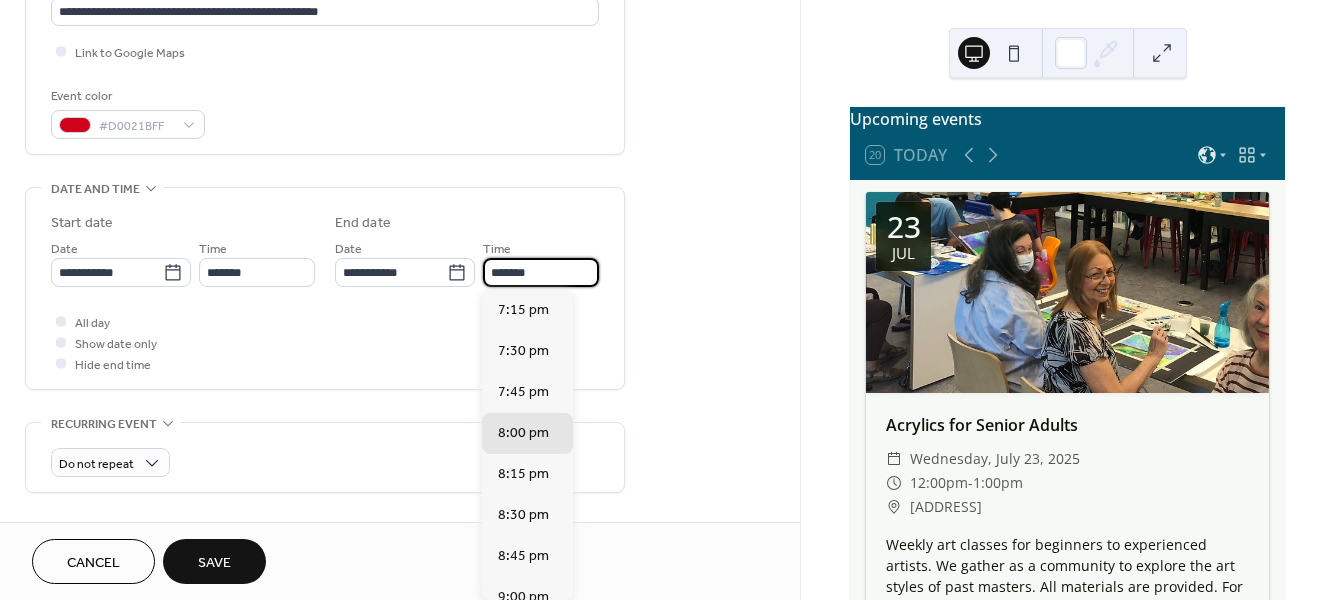 click on "*******" at bounding box center [541, 272] 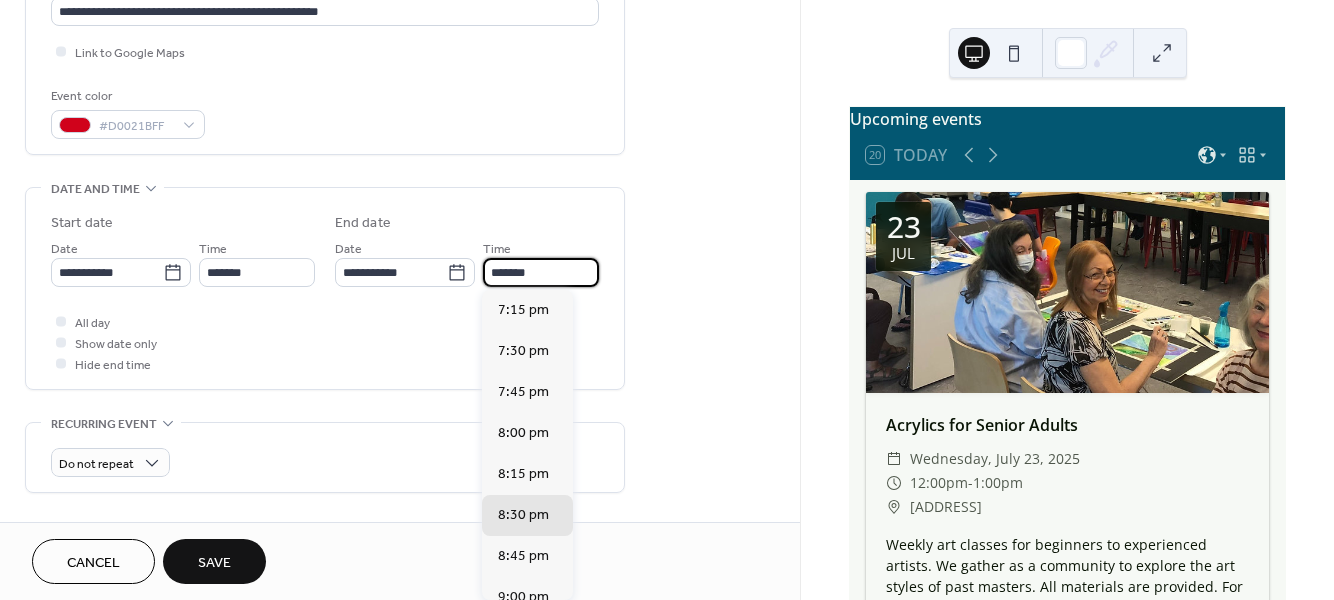type on "*******" 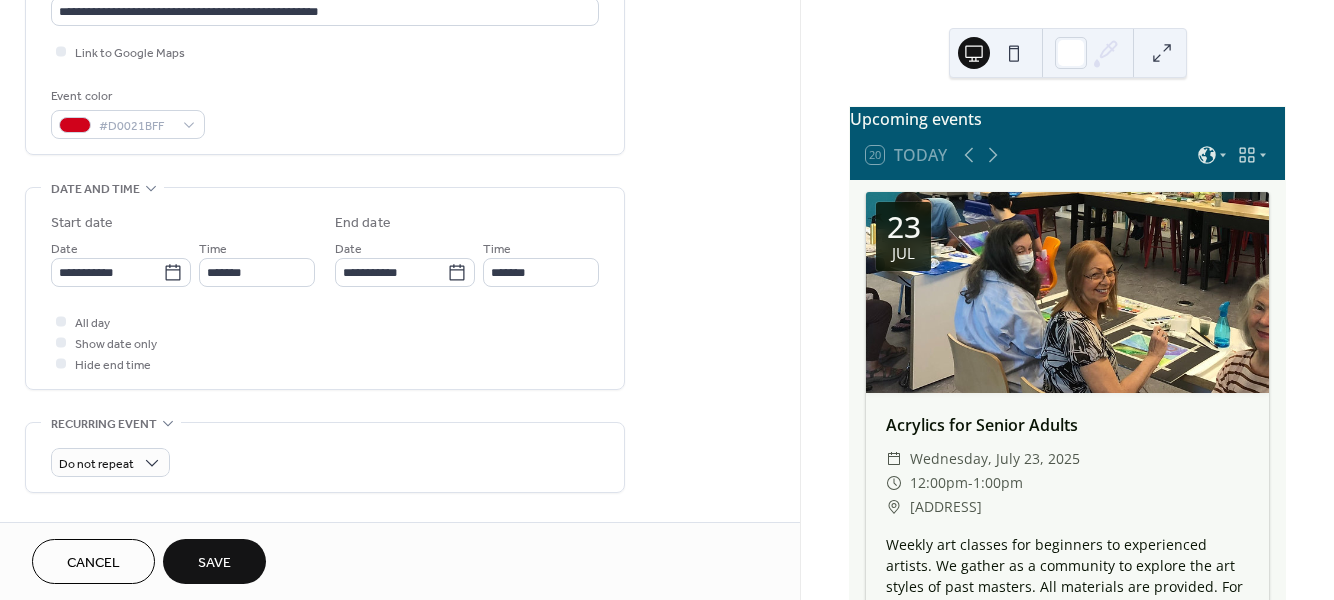 click on "All day Show date only Hide end time" at bounding box center (325, 342) 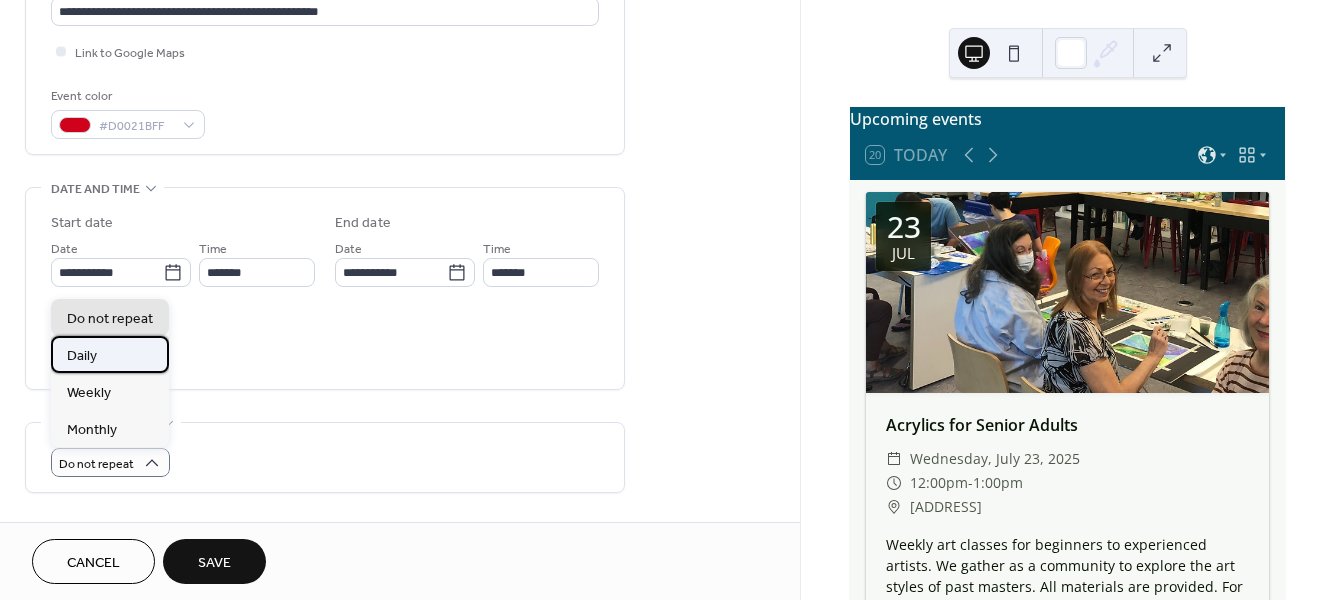 click on "Daily" at bounding box center [110, 354] 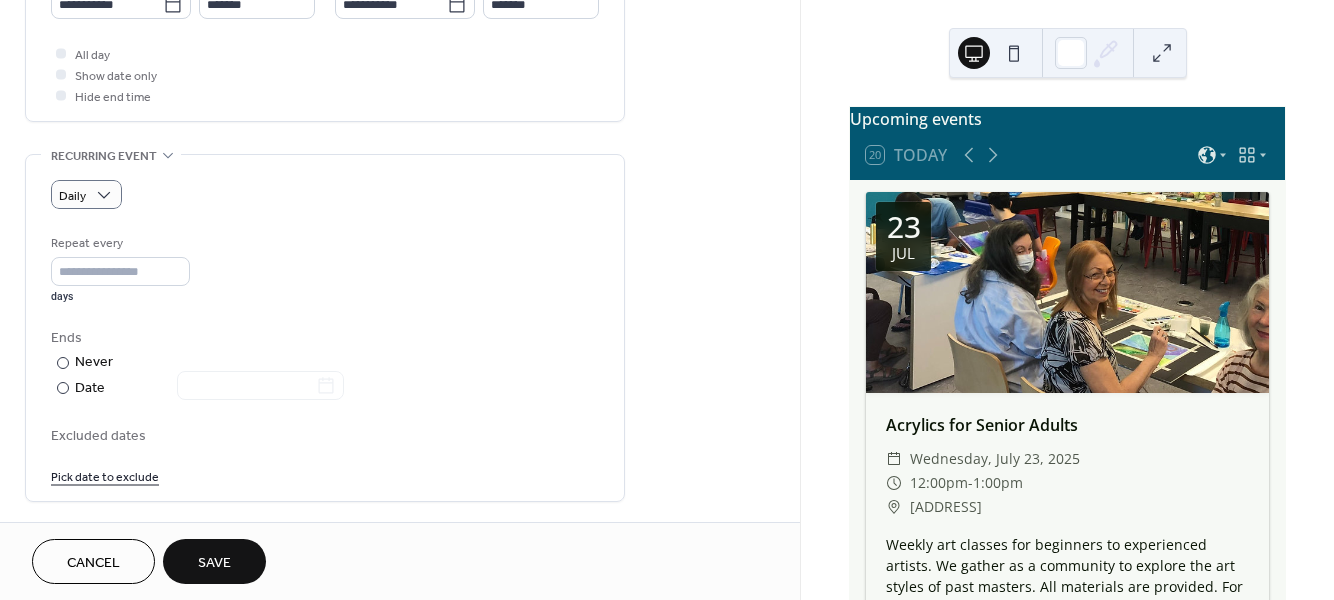 scroll, scrollTop: 734, scrollLeft: 0, axis: vertical 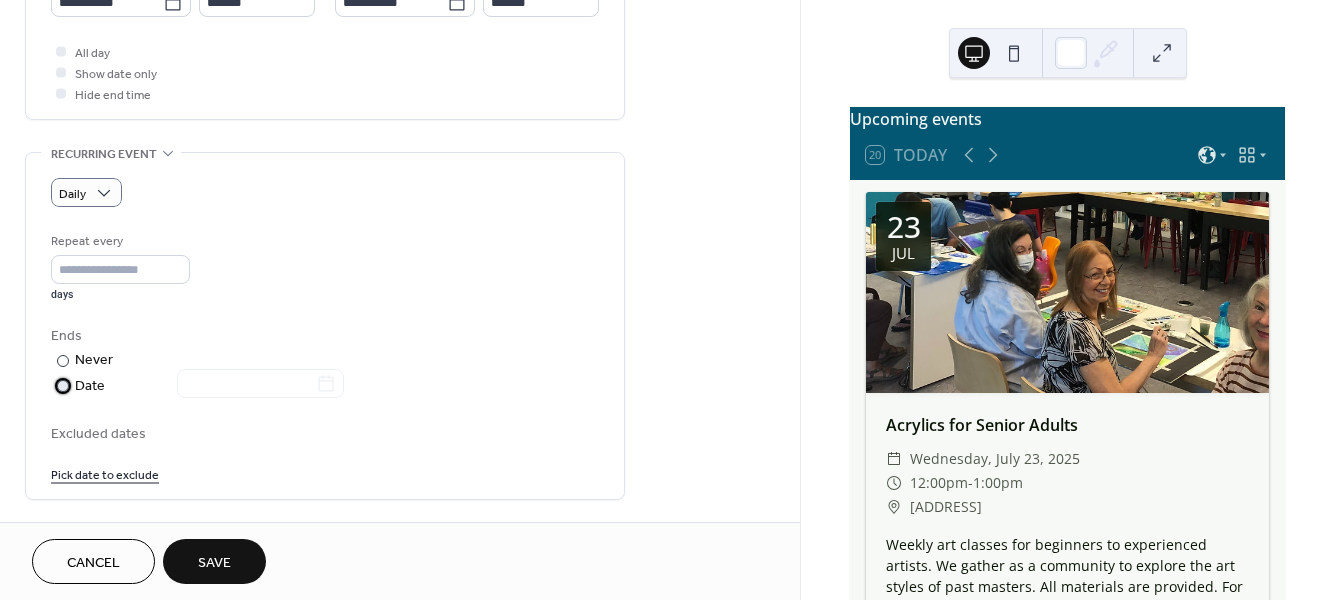 click at bounding box center [63, 386] 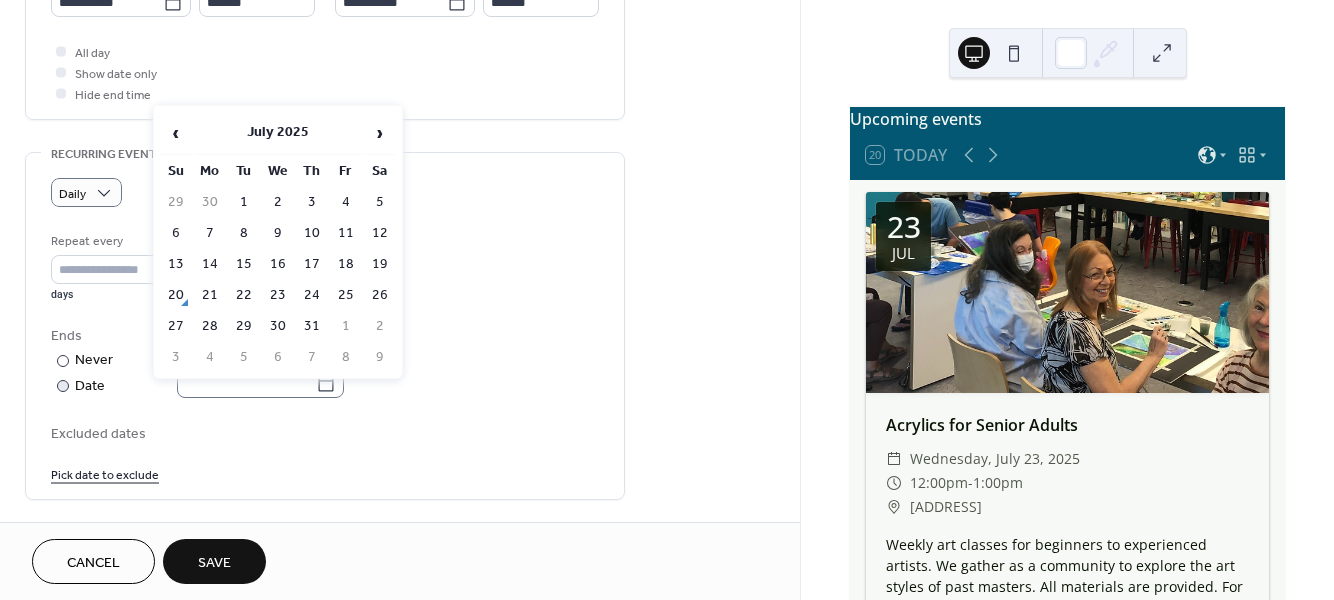 click 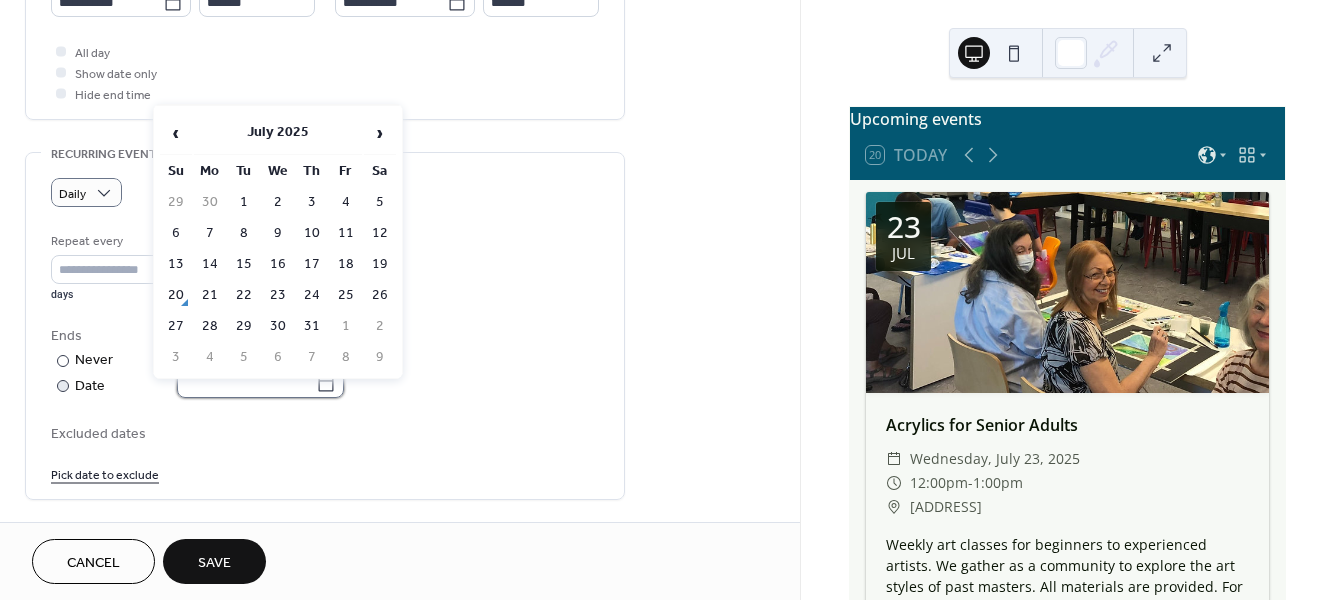 click at bounding box center (246, 383) 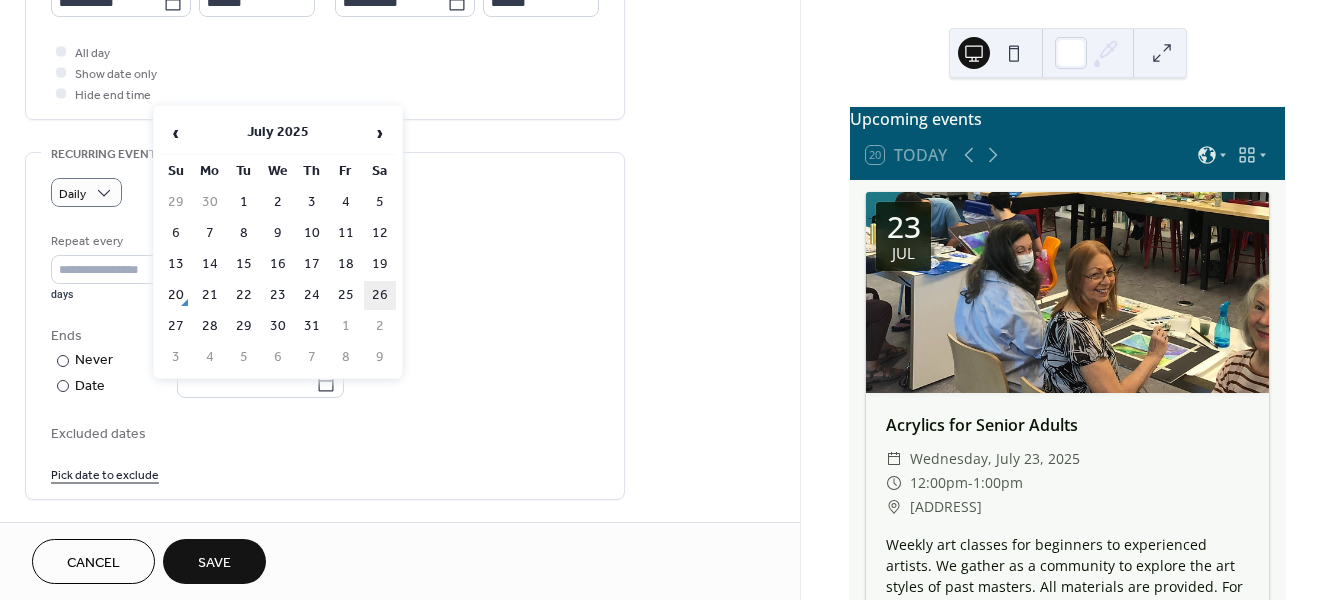 click on "26" at bounding box center [380, 295] 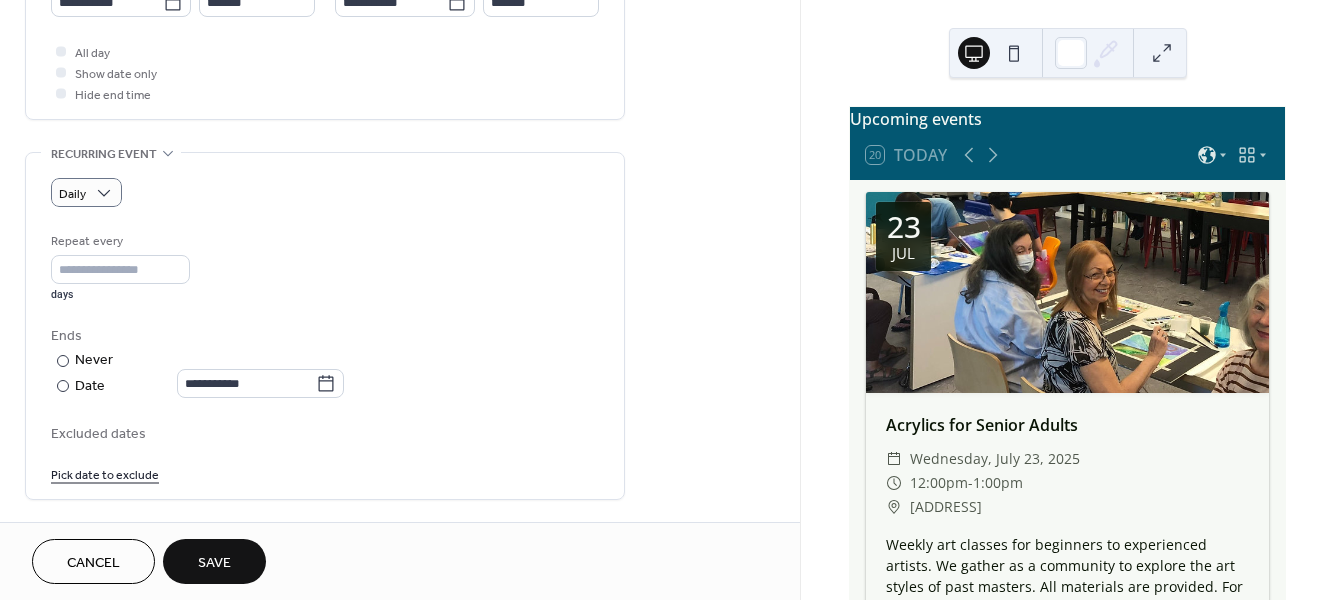 click on "**********" at bounding box center (325, 362) 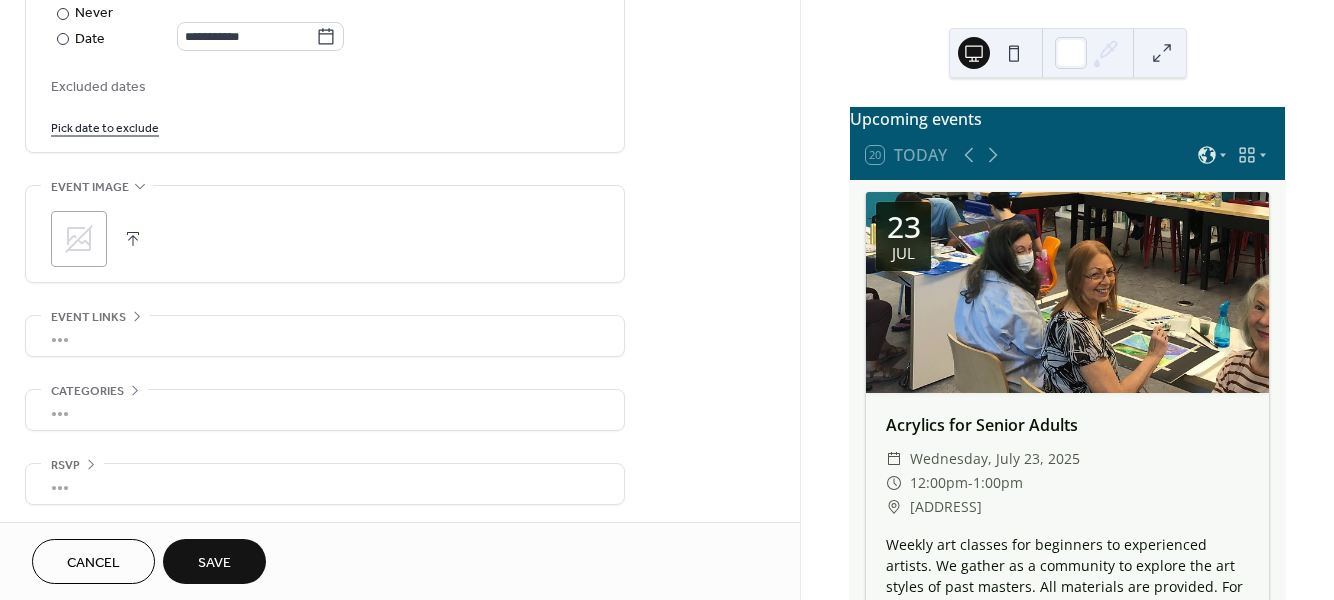scroll, scrollTop: 1080, scrollLeft: 0, axis: vertical 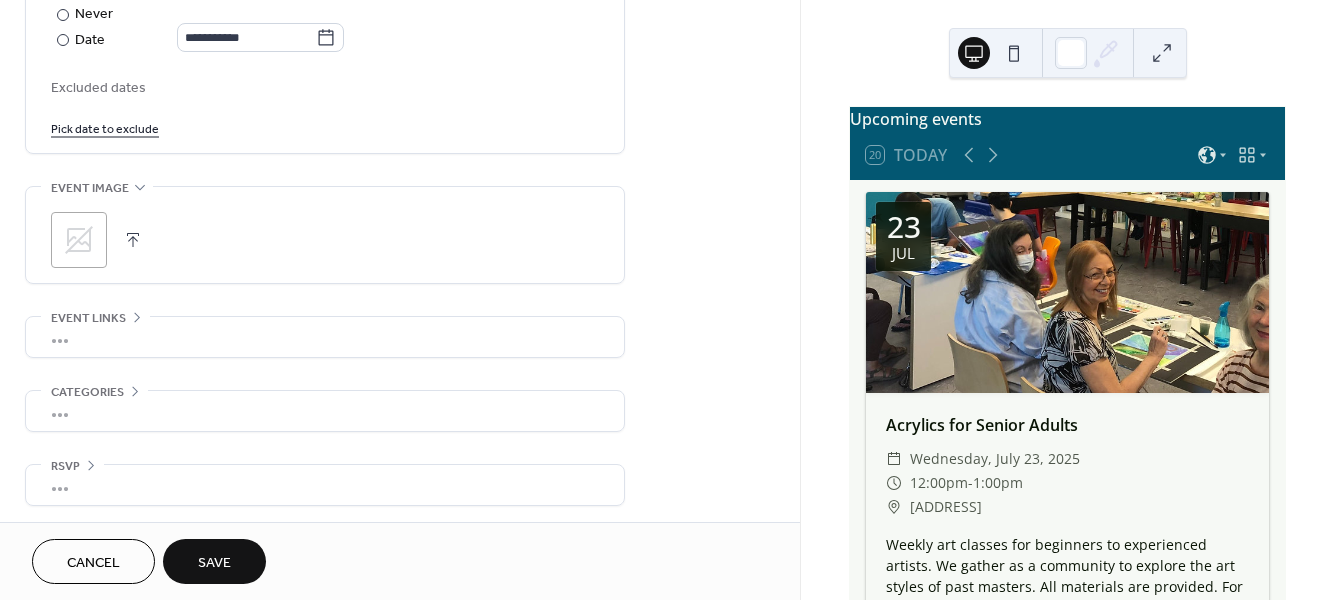 click at bounding box center [133, 240] 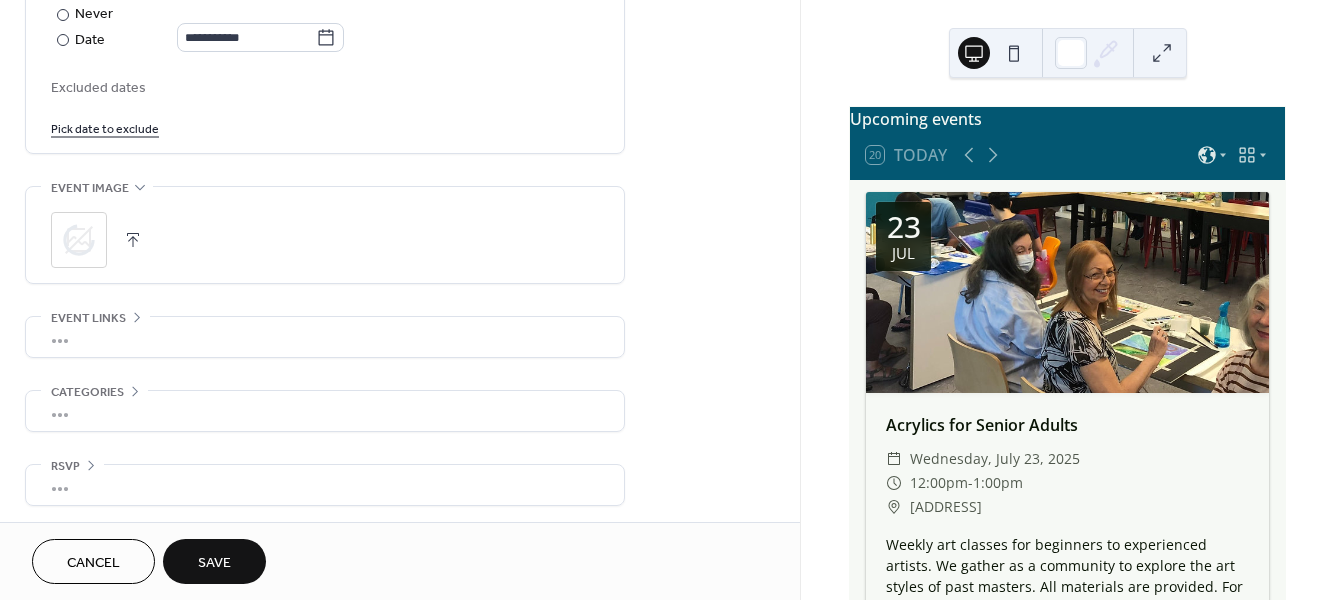 click on "•••" at bounding box center (325, 337) 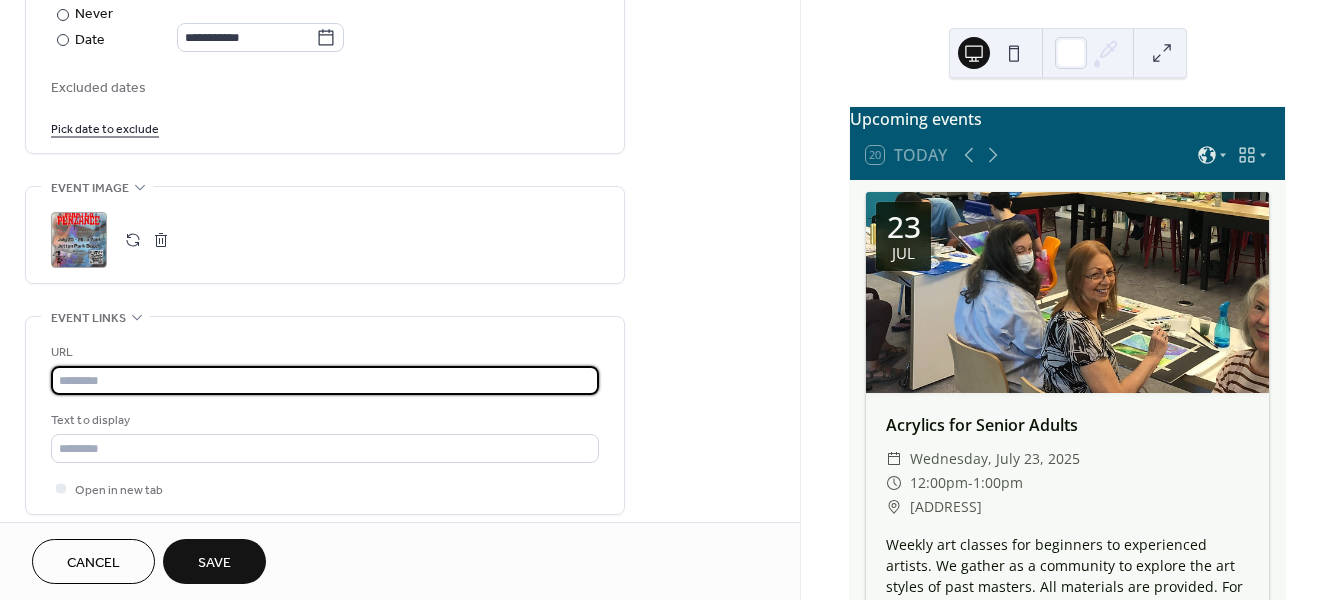 click at bounding box center (325, 380) 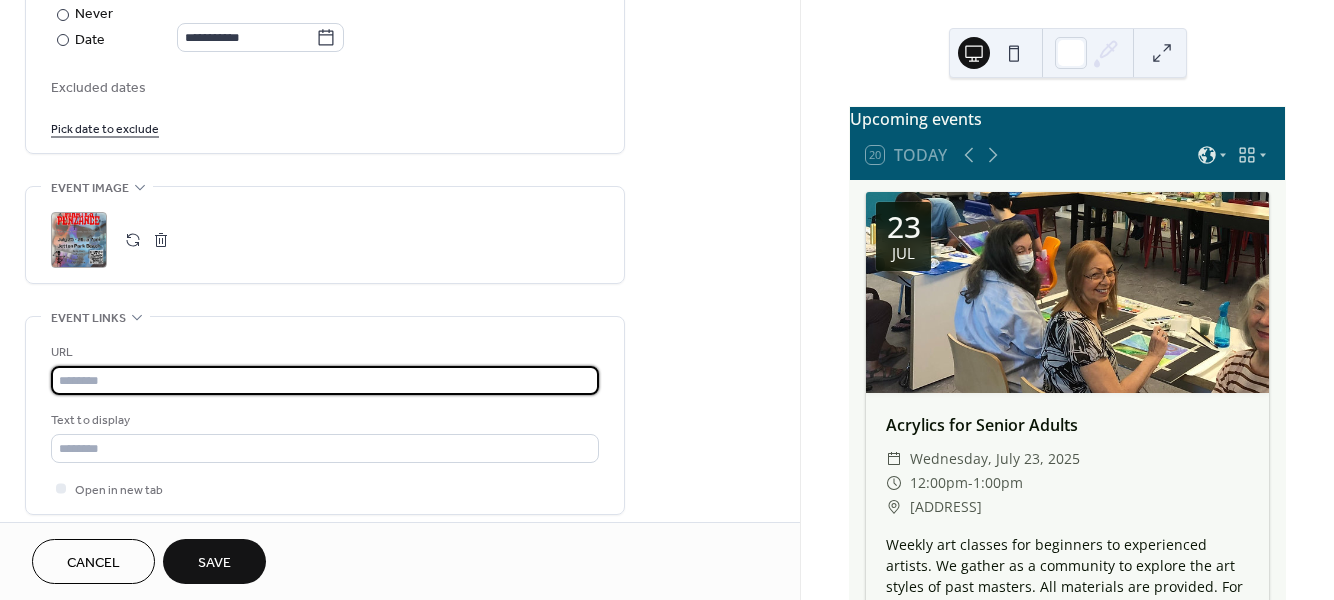 paste on "**********" 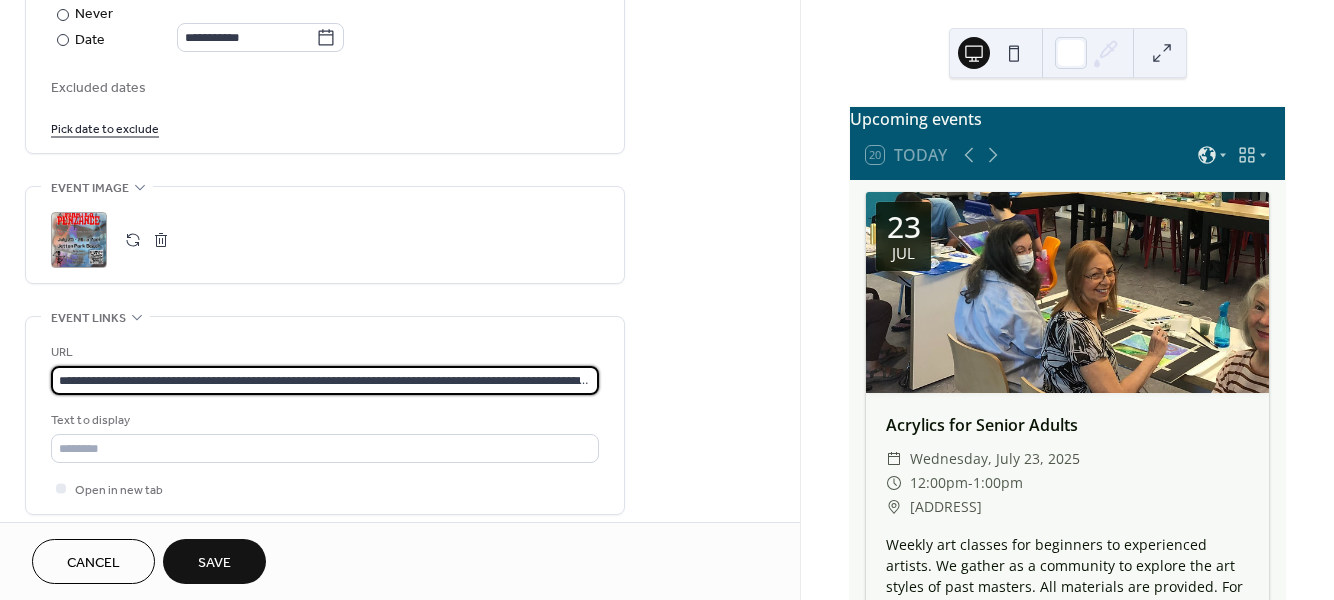 scroll, scrollTop: 0, scrollLeft: 1148, axis: horizontal 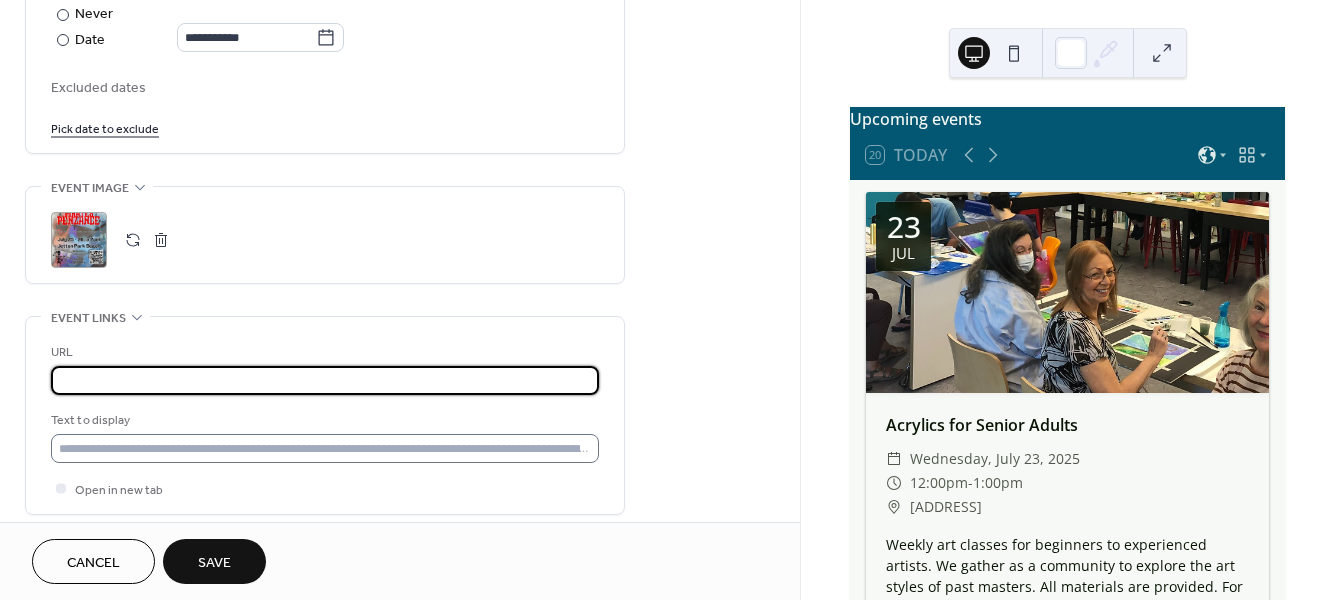type on "**********" 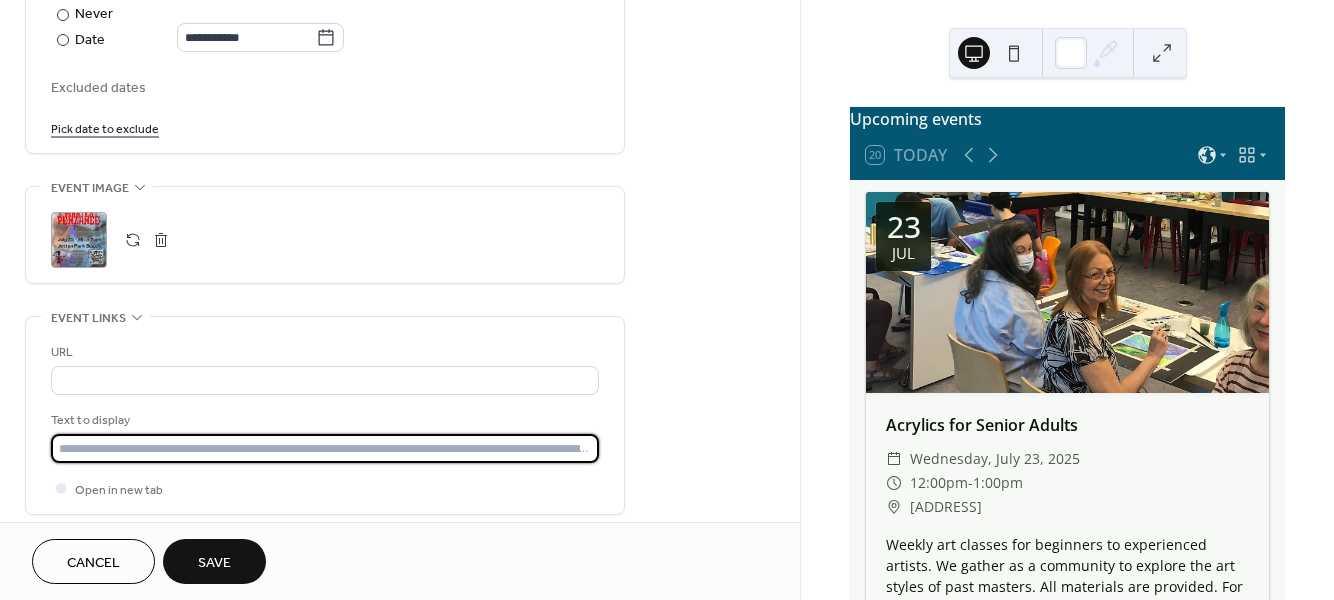 click at bounding box center (325, 448) 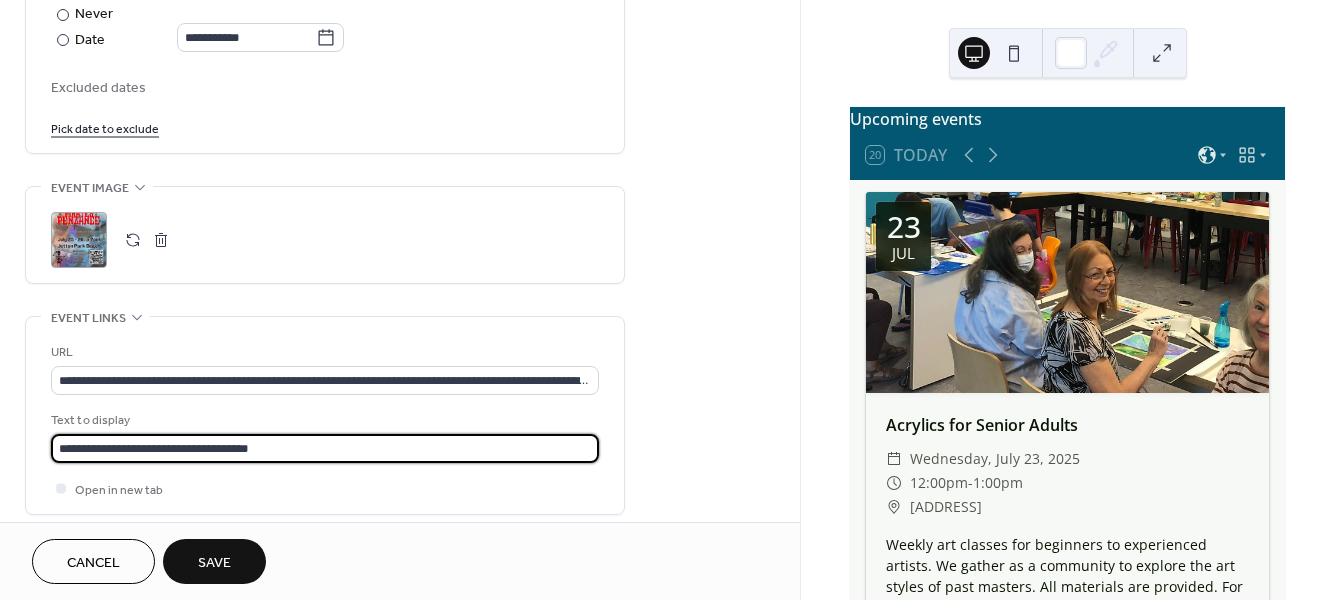 type on "**********" 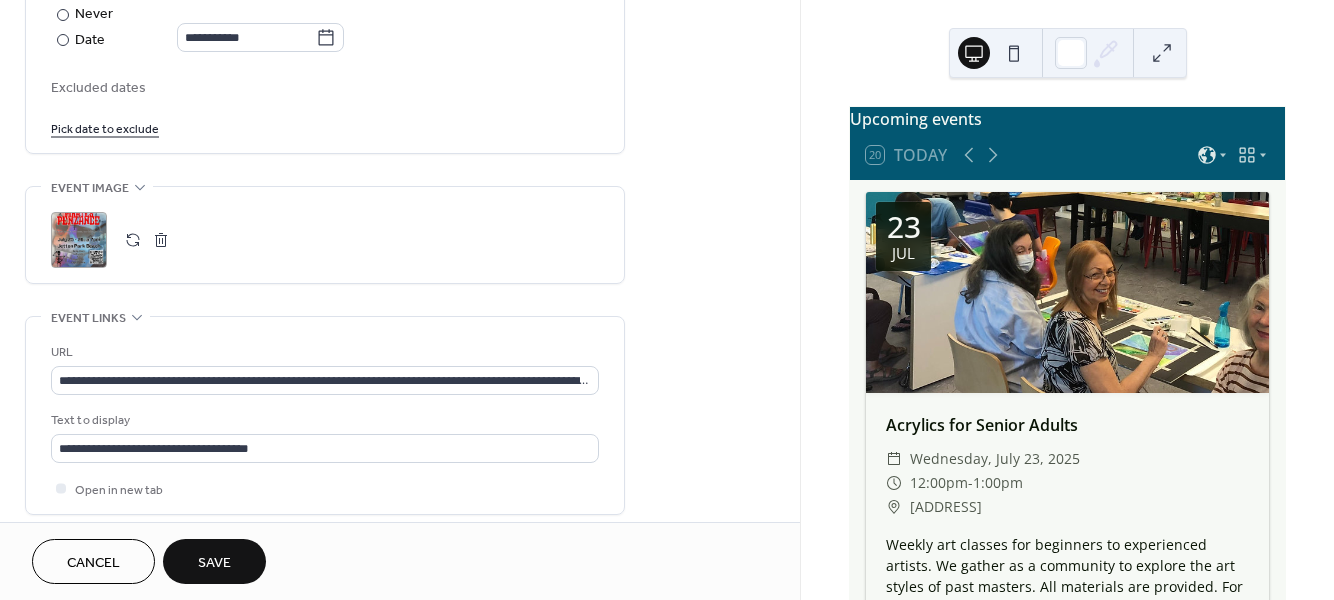 click on "Save" at bounding box center [214, 563] 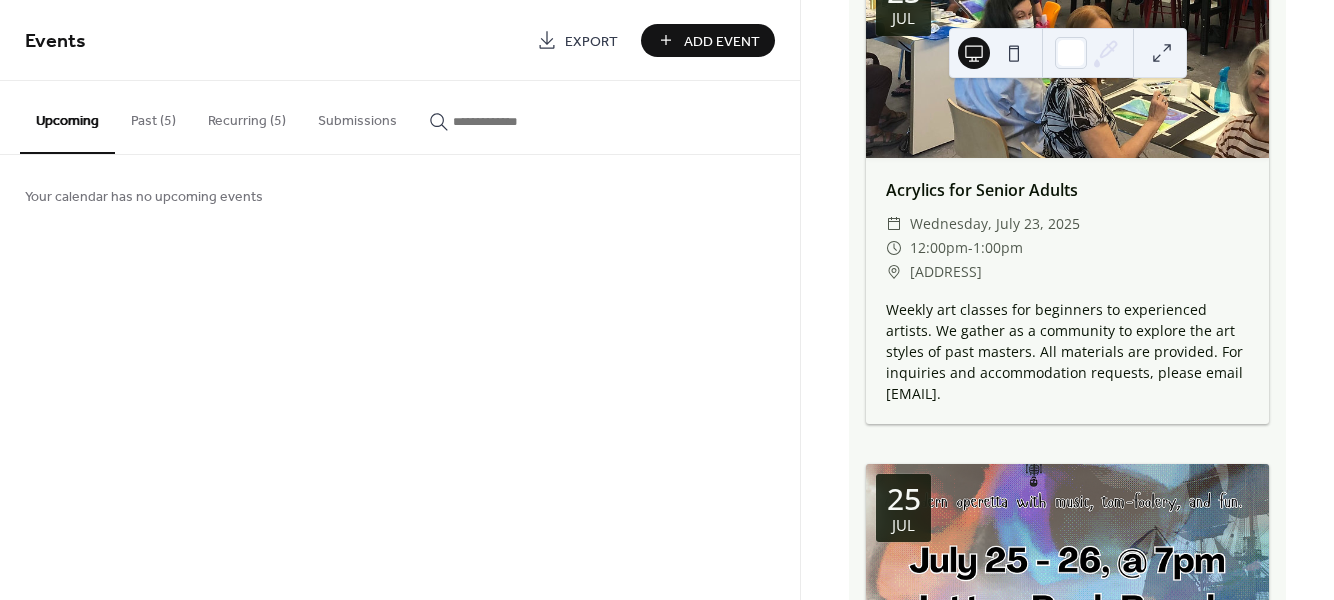 scroll, scrollTop: 0, scrollLeft: 0, axis: both 